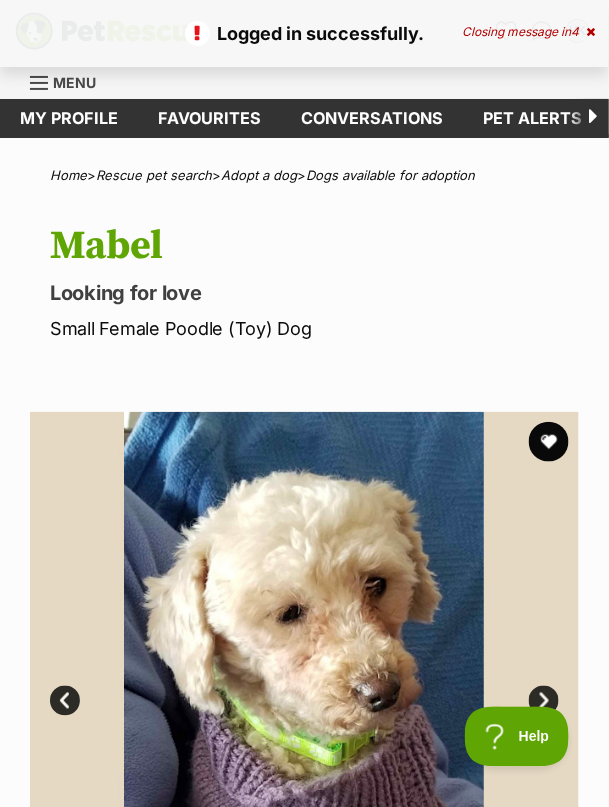 scroll, scrollTop: 0, scrollLeft: 0, axis: both 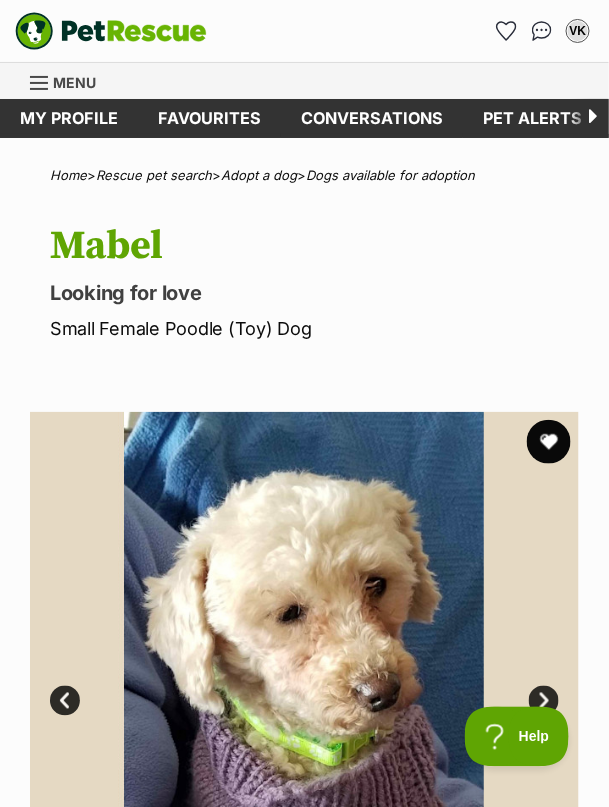 click at bounding box center (549, 442) 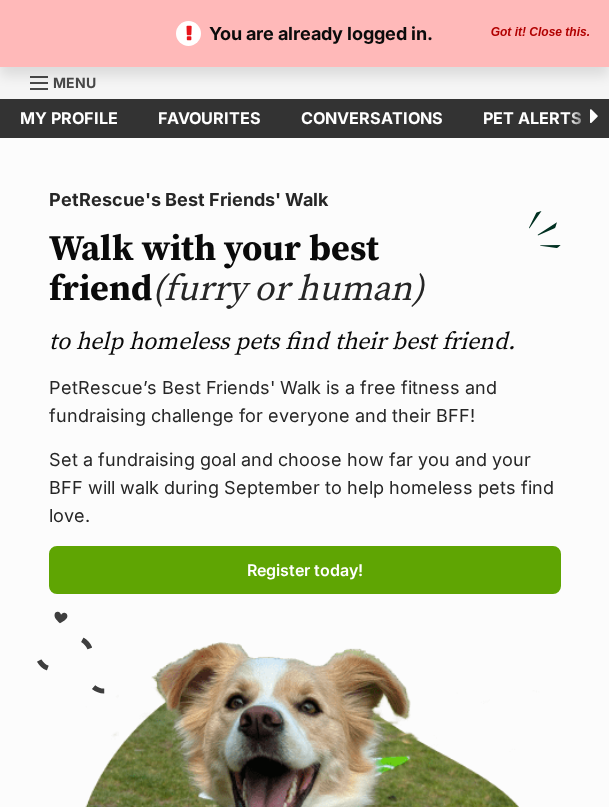 scroll, scrollTop: 0, scrollLeft: 0, axis: both 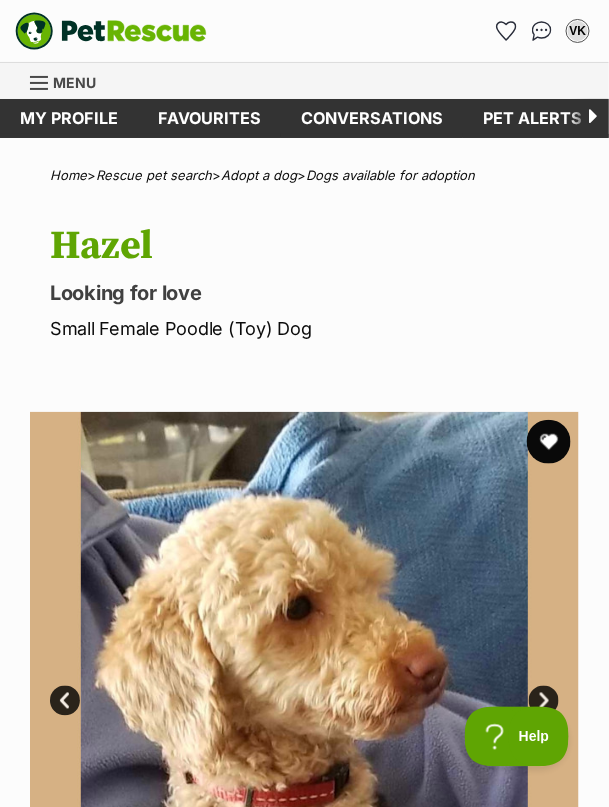 click at bounding box center (549, 442) 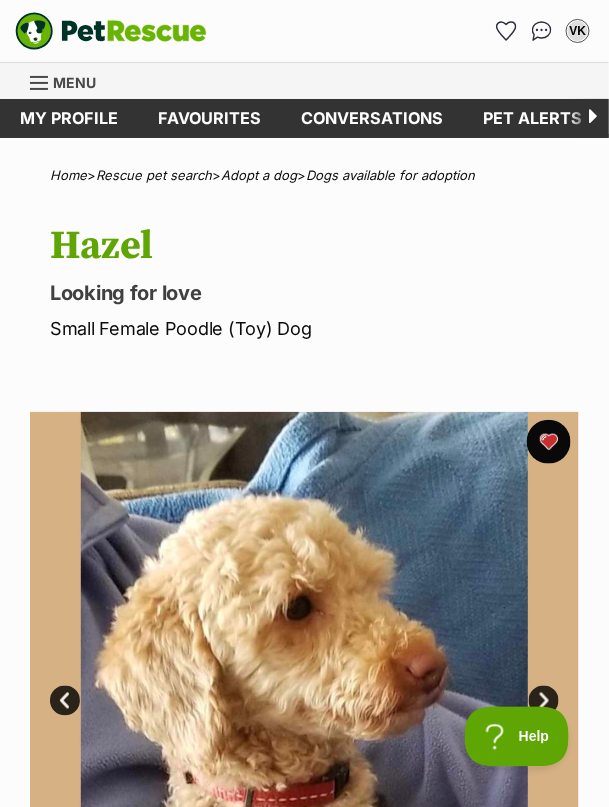 scroll, scrollTop: 0, scrollLeft: 0, axis: both 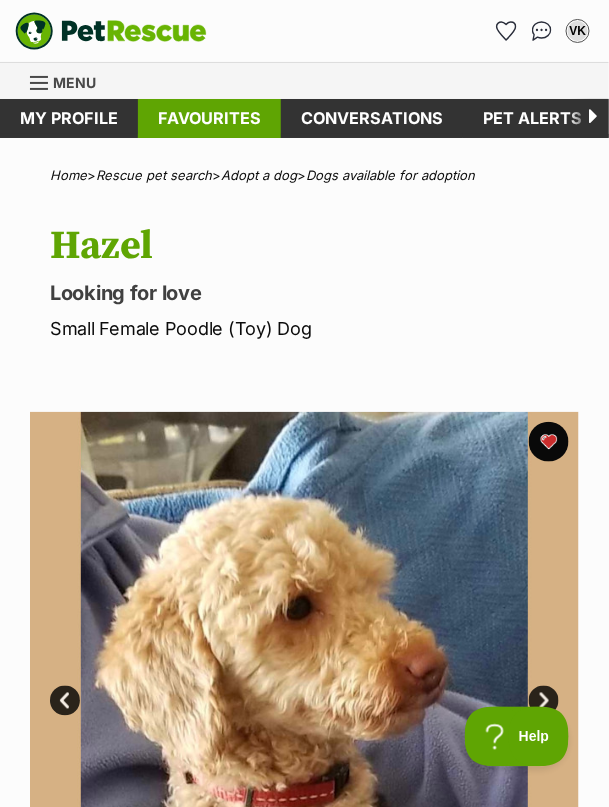 click on "Favourites" at bounding box center [209, 118] 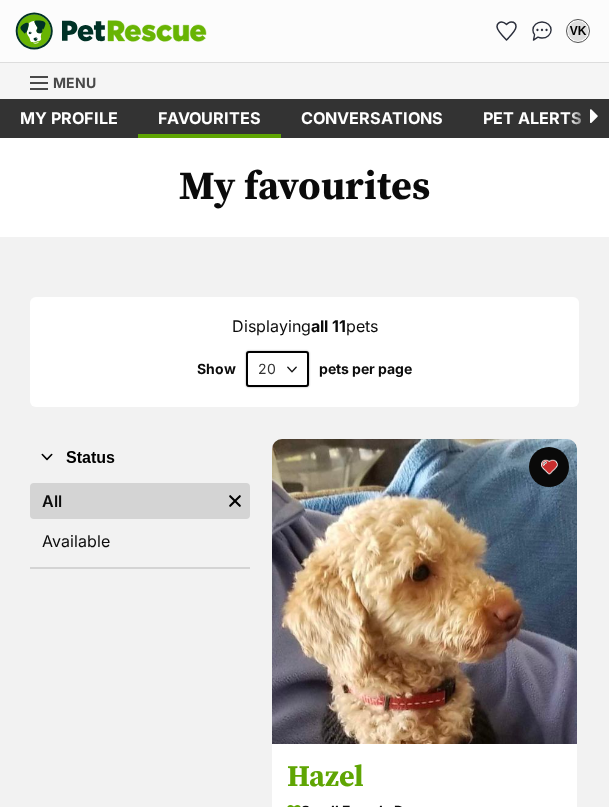scroll, scrollTop: 0, scrollLeft: 0, axis: both 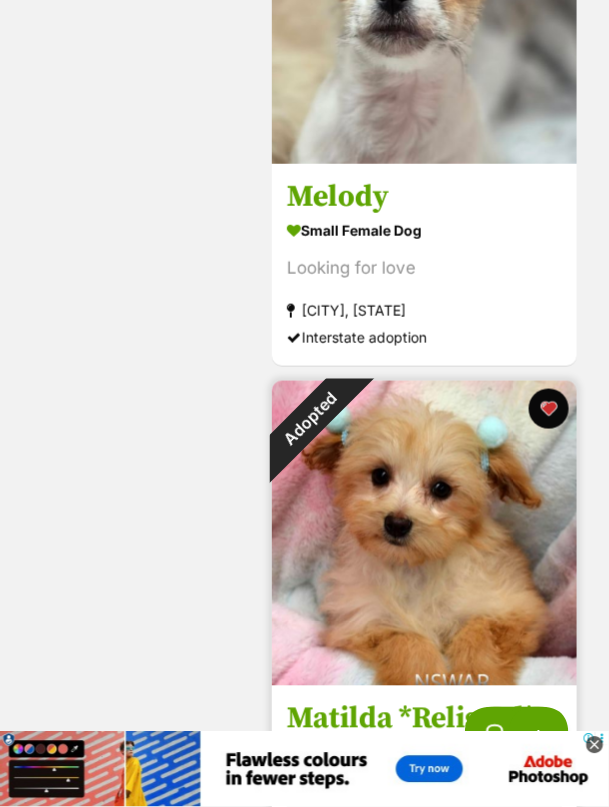 click at bounding box center (424, 533) 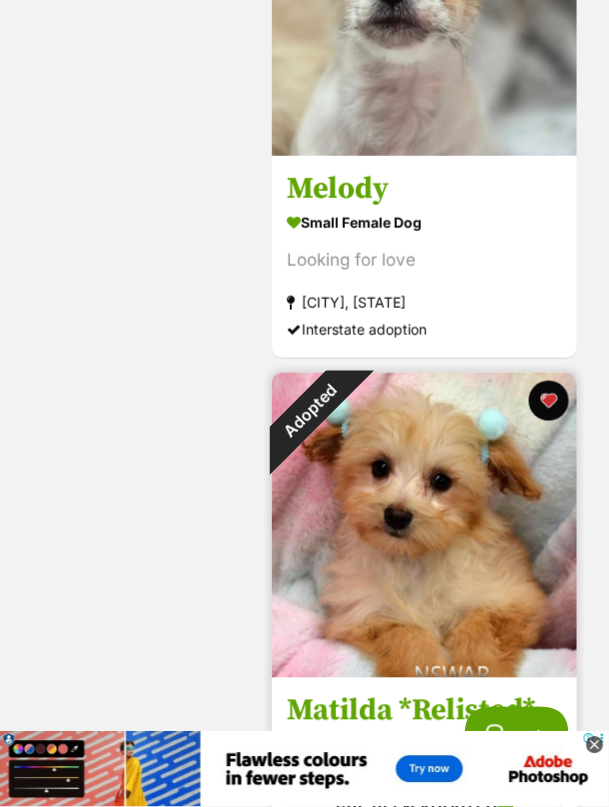scroll, scrollTop: 4884, scrollLeft: 0, axis: vertical 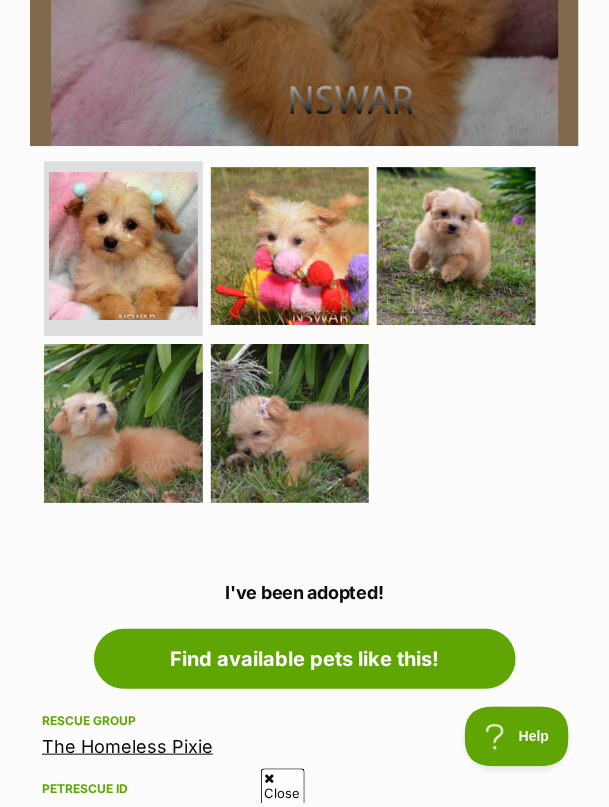 click on "The Homeless Pixie" at bounding box center (127, 746) 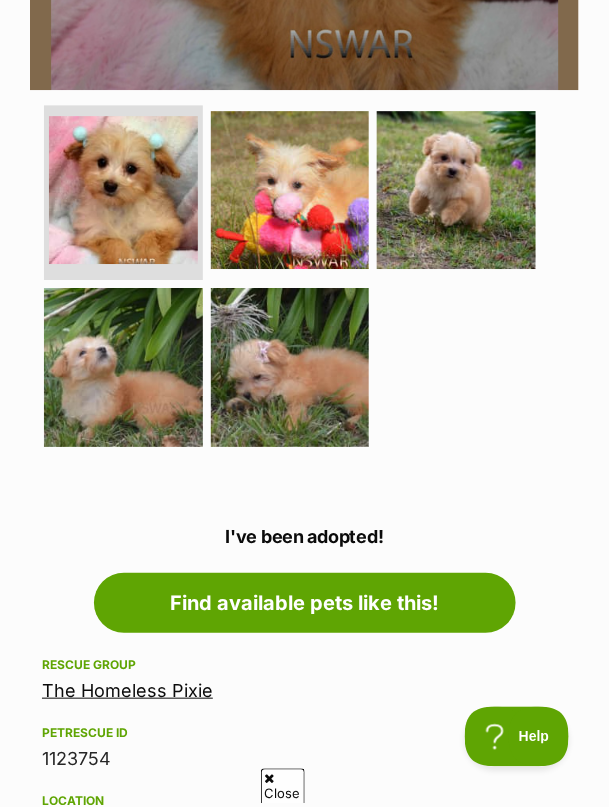 scroll, scrollTop: 911, scrollLeft: 0, axis: vertical 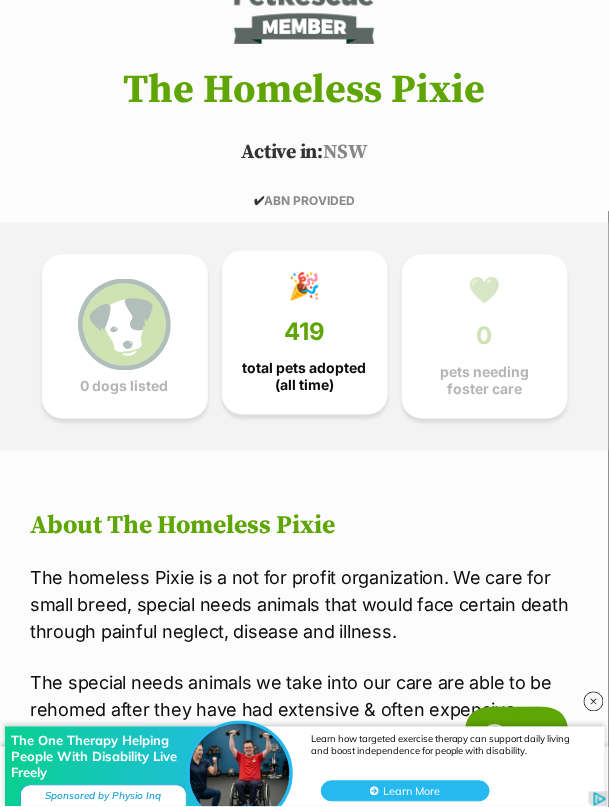 click on "🎉
419
total pets adopted (all time)" at bounding box center (305, 333) 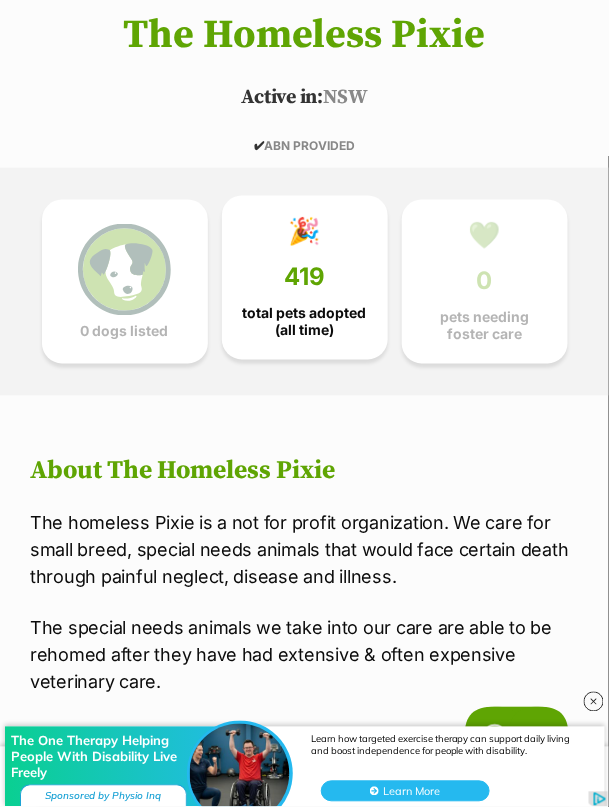 scroll, scrollTop: 394, scrollLeft: 0, axis: vertical 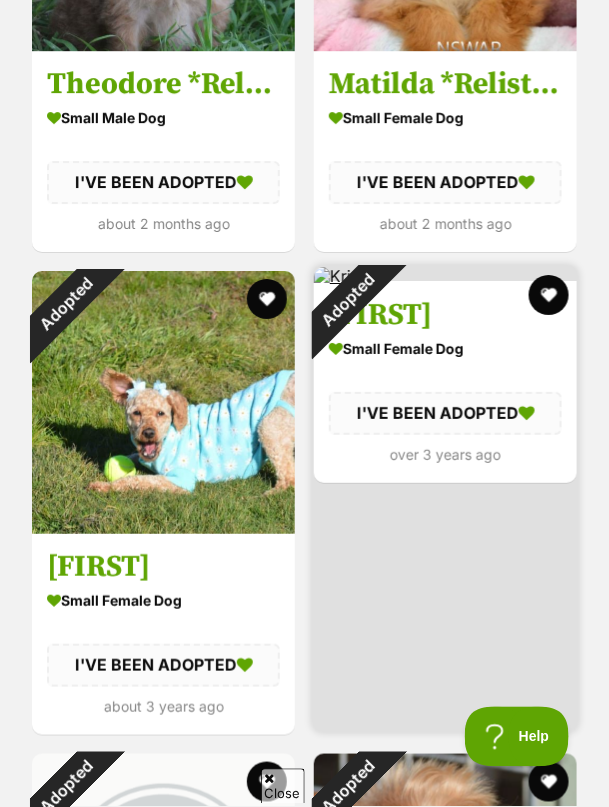 click on "small female Dog
I'VE BEEN ADOPTED
over 3 years ago" at bounding box center (445, 400) 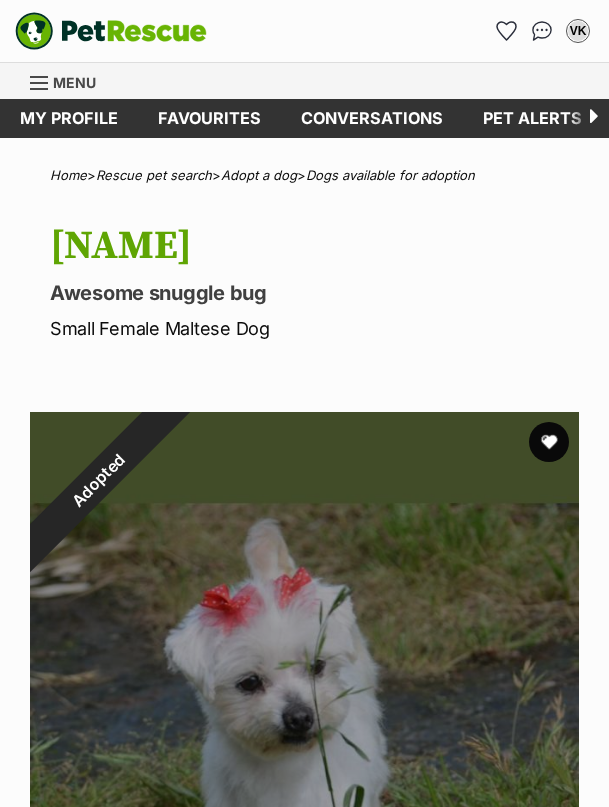 scroll, scrollTop: 0, scrollLeft: 0, axis: both 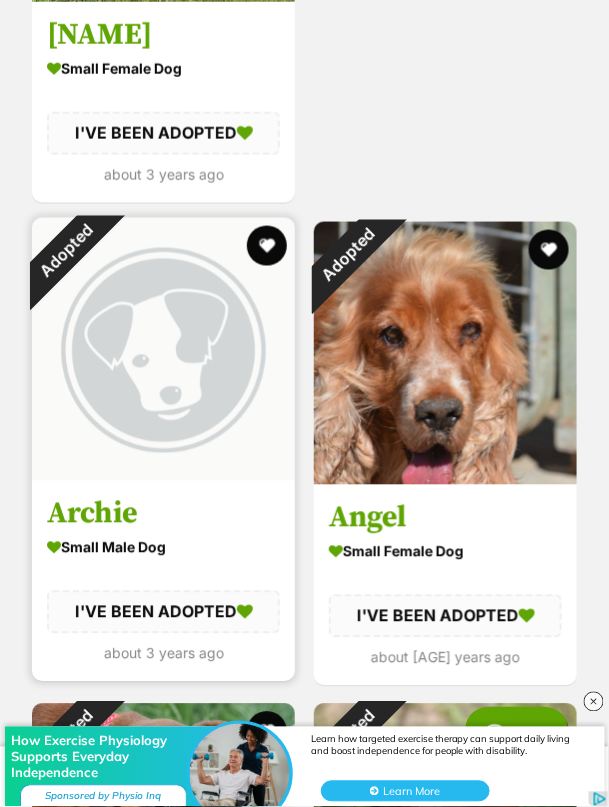 click at bounding box center [163, 349] 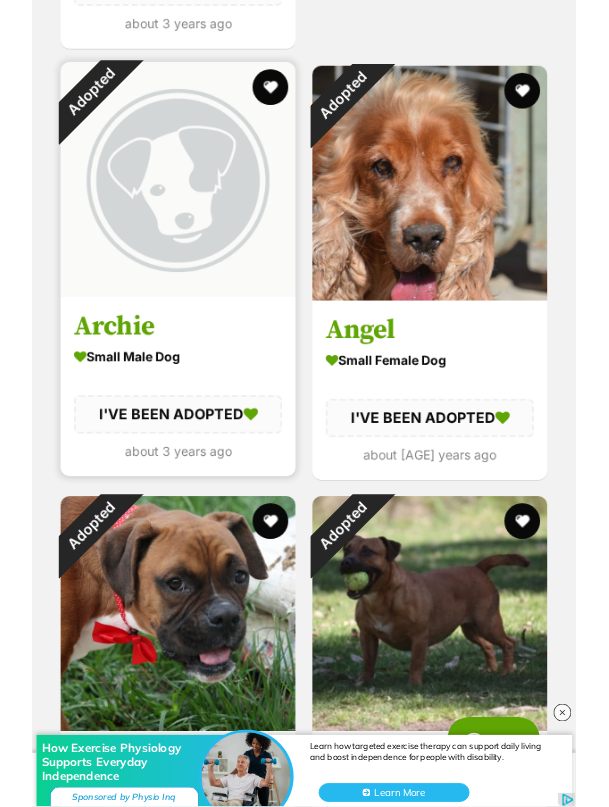 scroll, scrollTop: 2840, scrollLeft: 0, axis: vertical 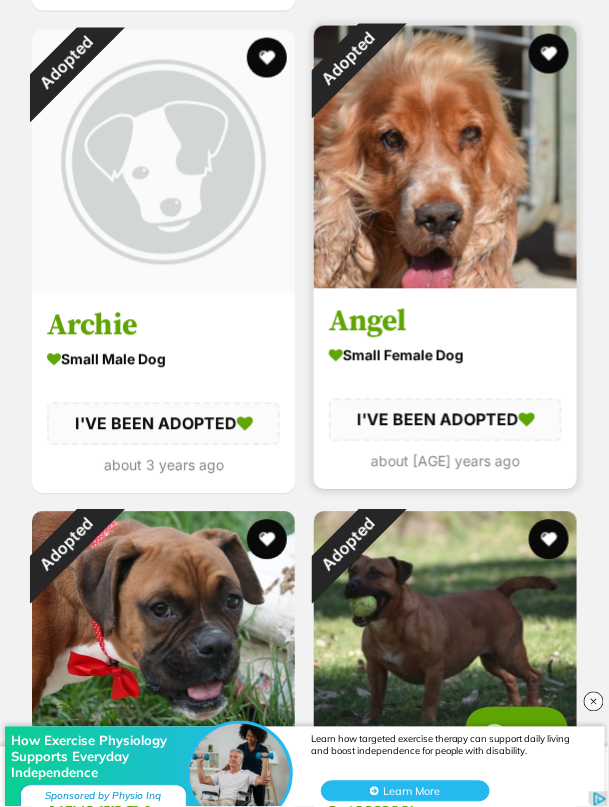 click at bounding box center (445, 157) 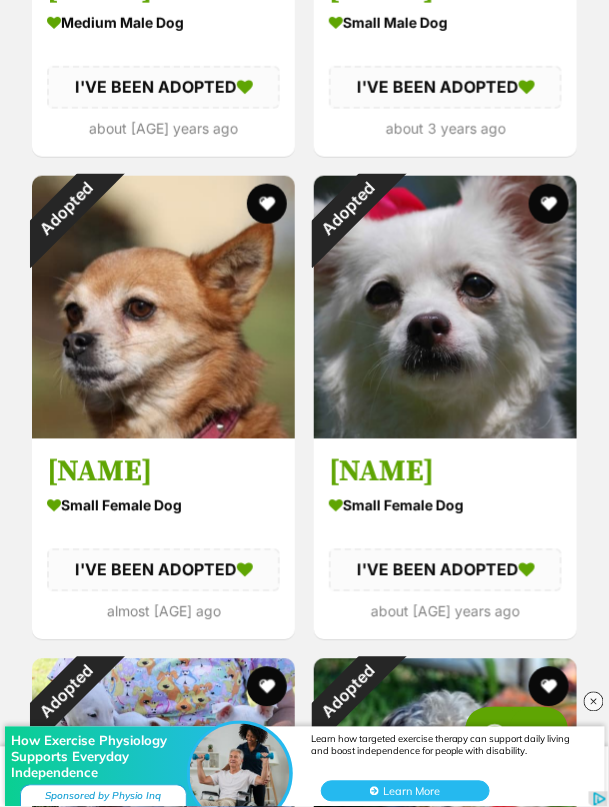 scroll, scrollTop: 6075, scrollLeft: 0, axis: vertical 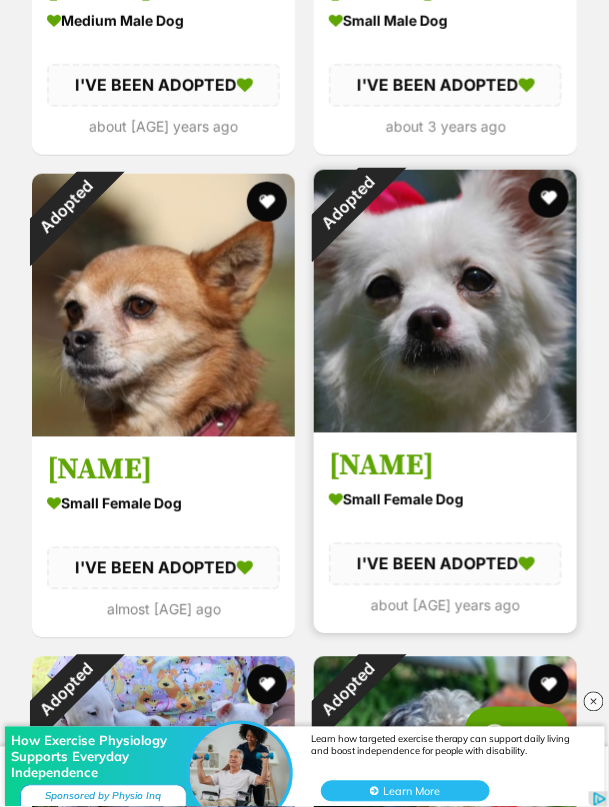 click at bounding box center [445, 301] 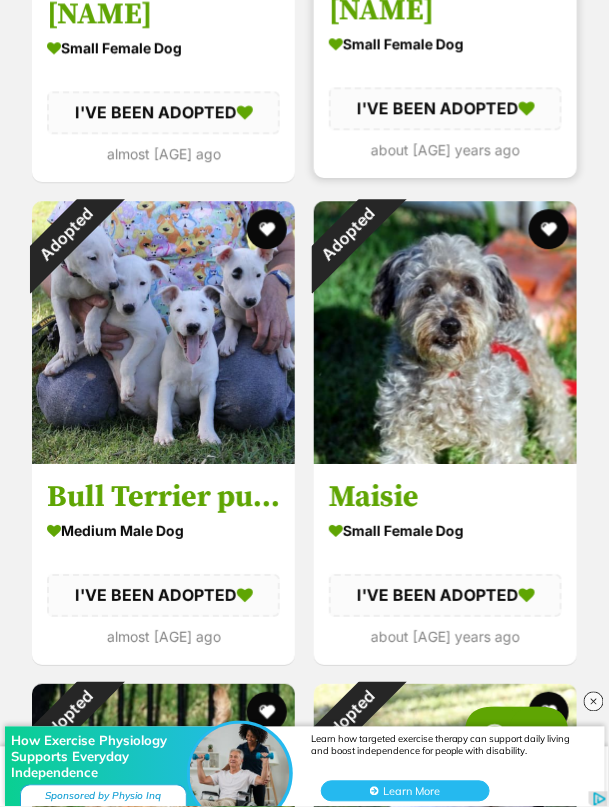 scroll, scrollTop: 6537, scrollLeft: 0, axis: vertical 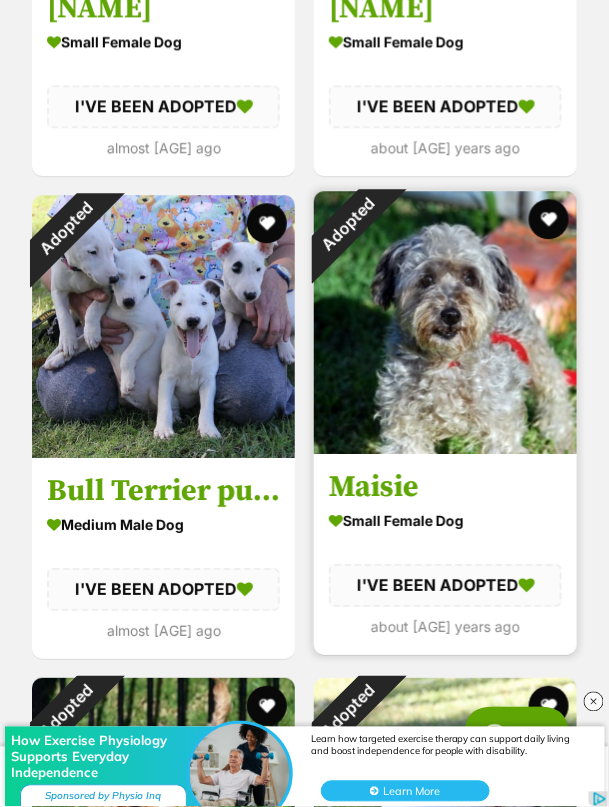 click at bounding box center [445, 322] 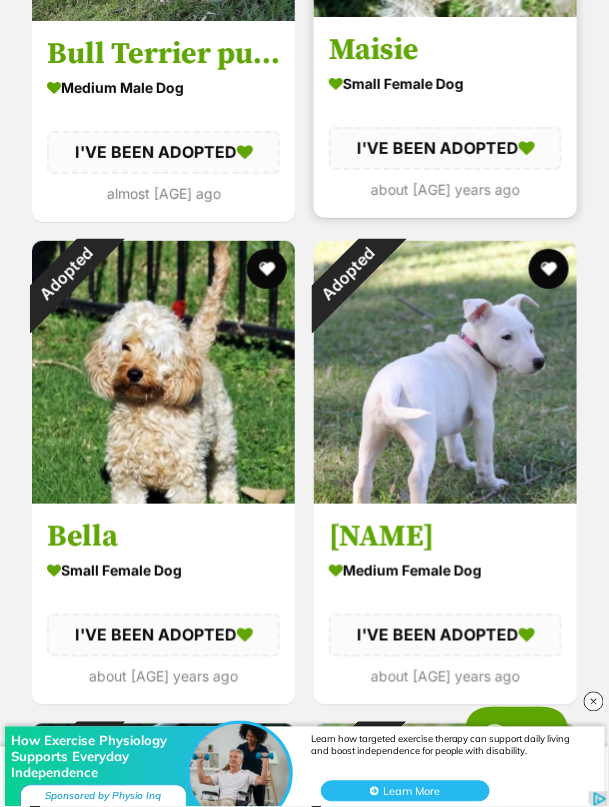 scroll, scrollTop: 6939, scrollLeft: 0, axis: vertical 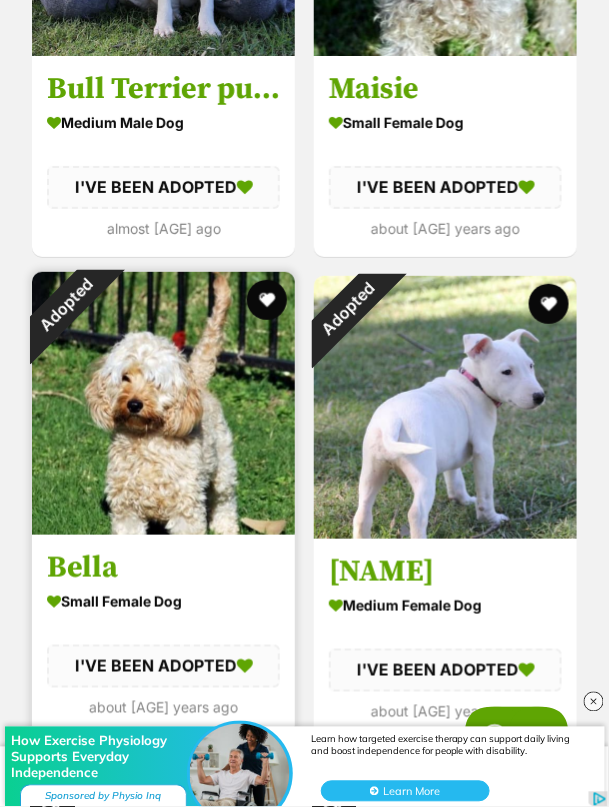 click at bounding box center (163, 403) 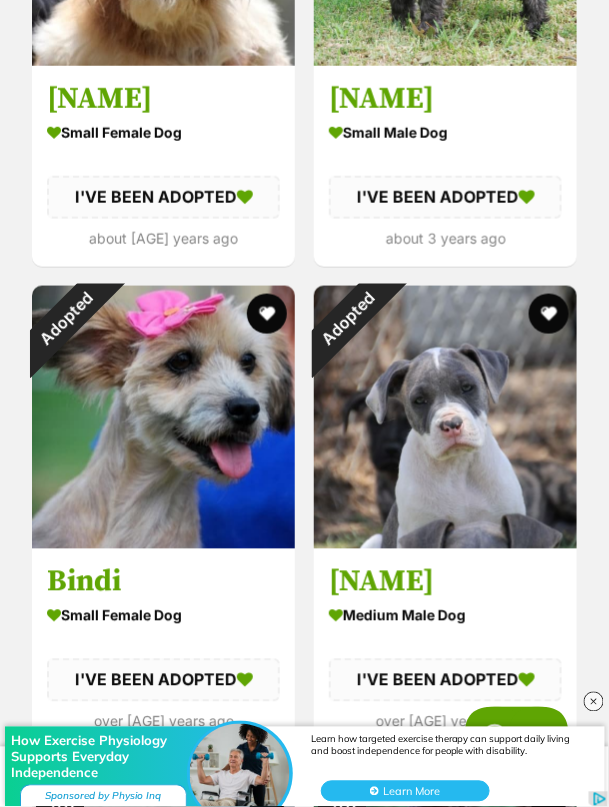 scroll, scrollTop: 8380, scrollLeft: 0, axis: vertical 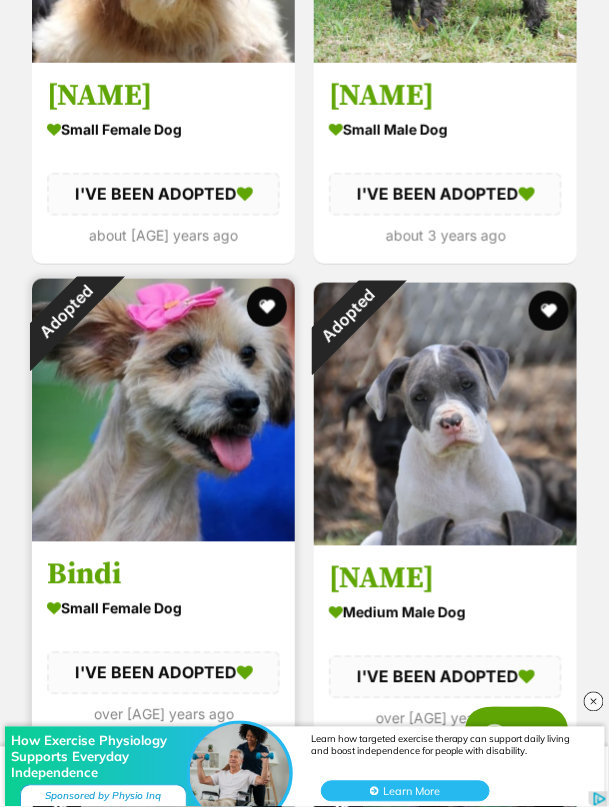click at bounding box center [163, 410] 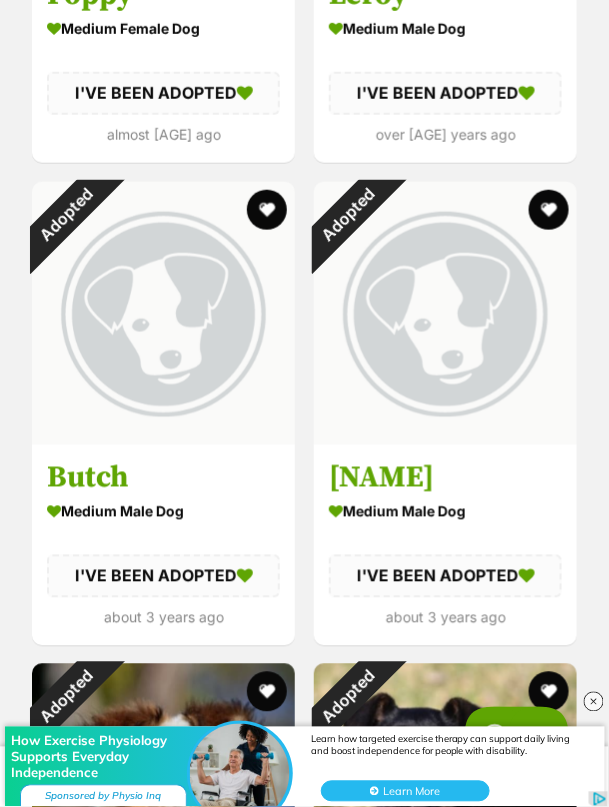 scroll, scrollTop: 11866, scrollLeft: 0, axis: vertical 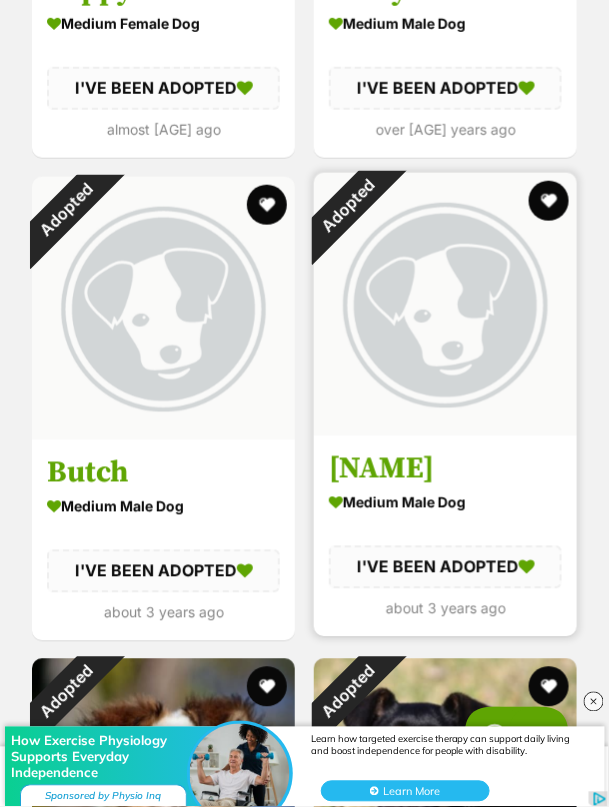 click at bounding box center [445, 304] 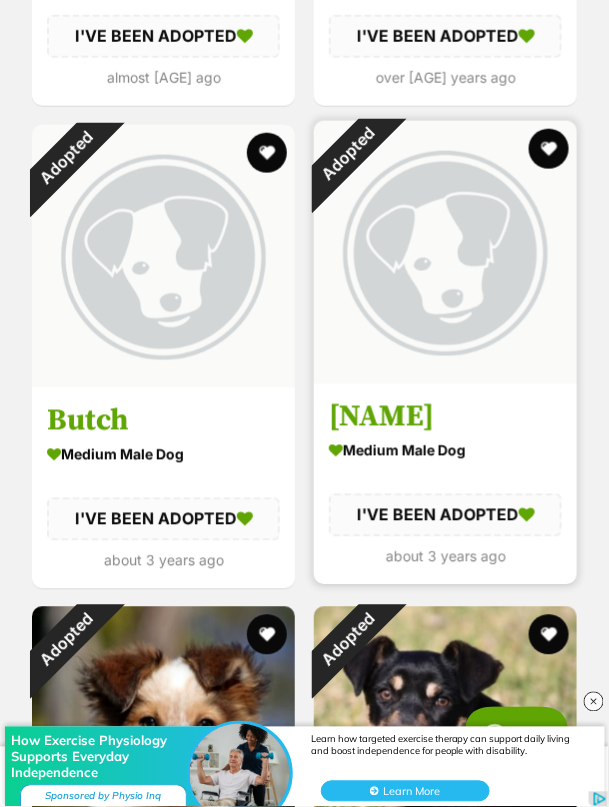 scroll, scrollTop: 11962, scrollLeft: 0, axis: vertical 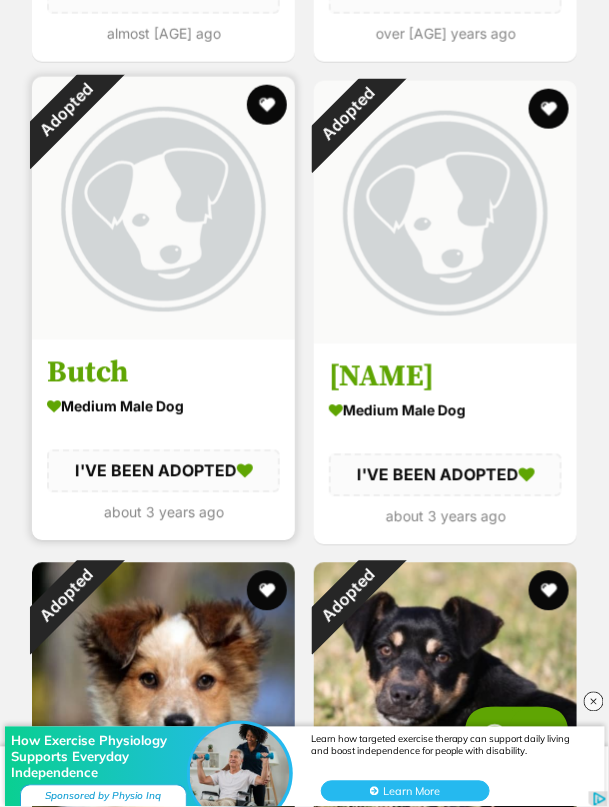 click at bounding box center (163, 208) 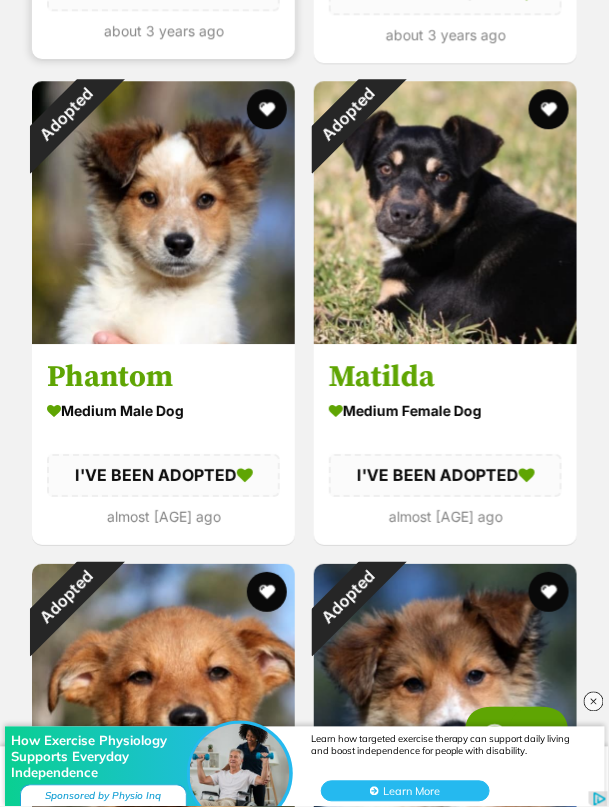 scroll, scrollTop: 12446, scrollLeft: 0, axis: vertical 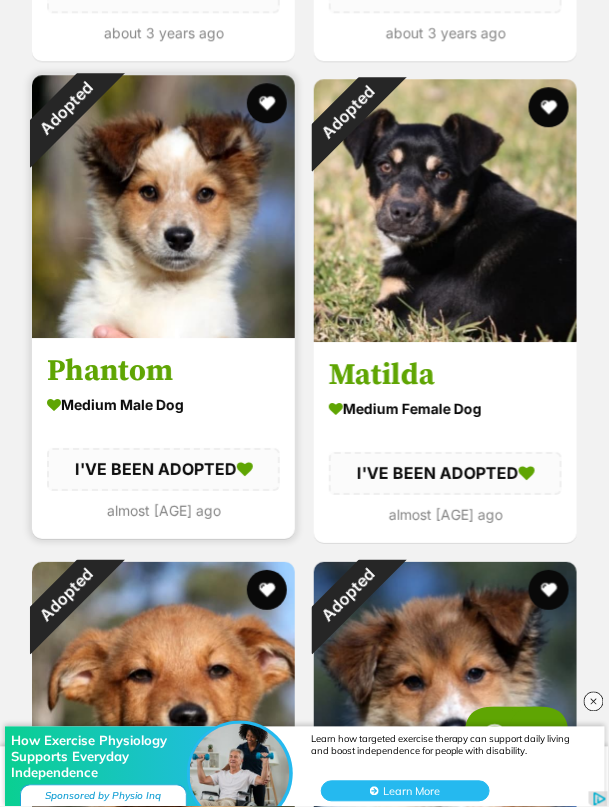 click at bounding box center [163, 206] 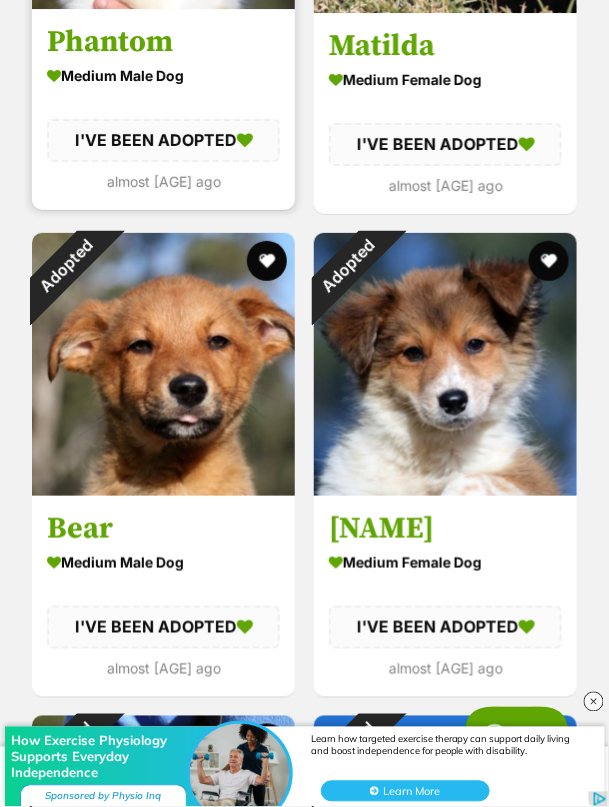 scroll, scrollTop: 12774, scrollLeft: 0, axis: vertical 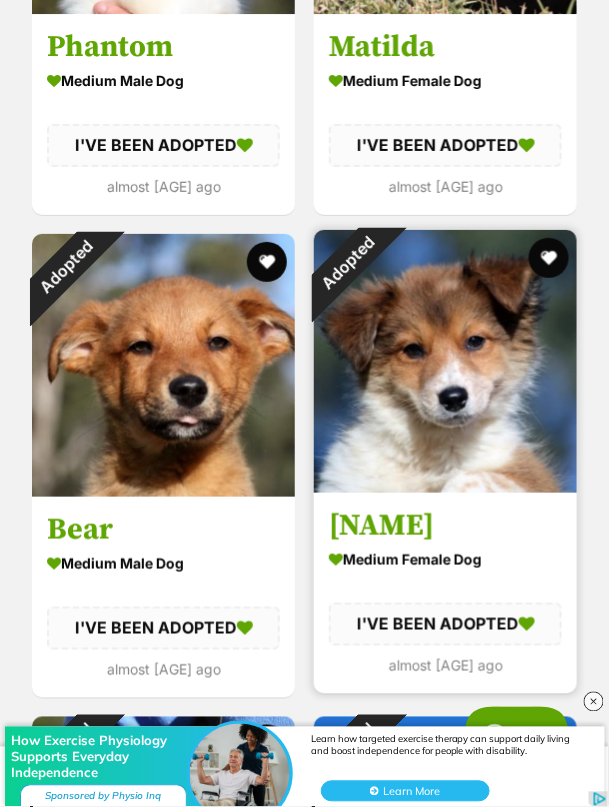 click at bounding box center [445, 361] 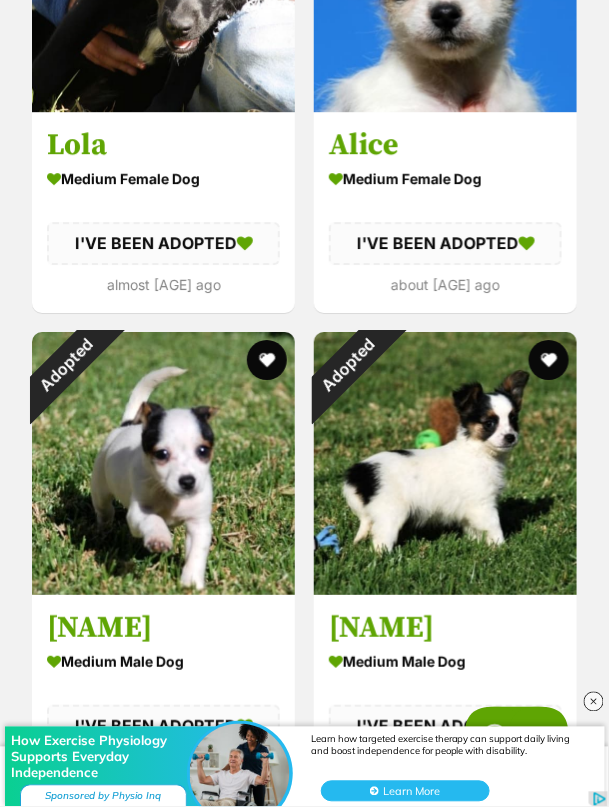 scroll, scrollTop: 13643, scrollLeft: 0, axis: vertical 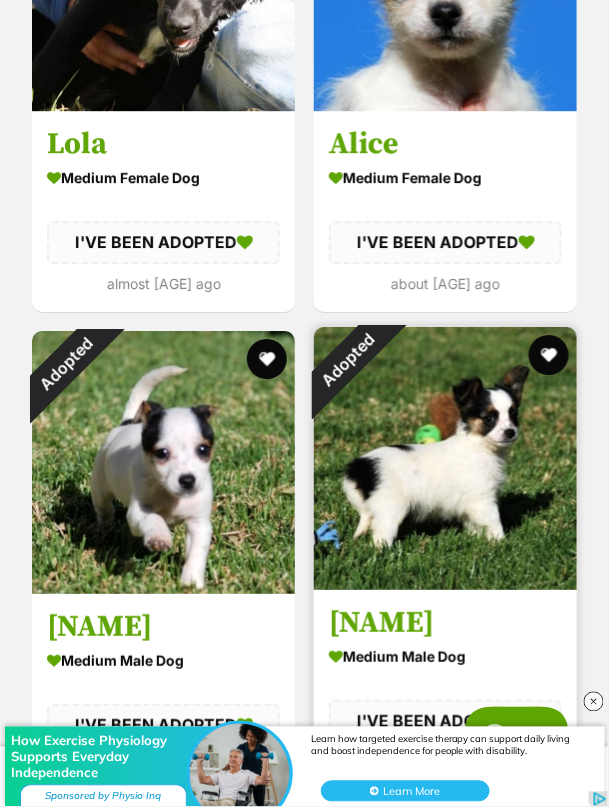 click at bounding box center (445, 458) 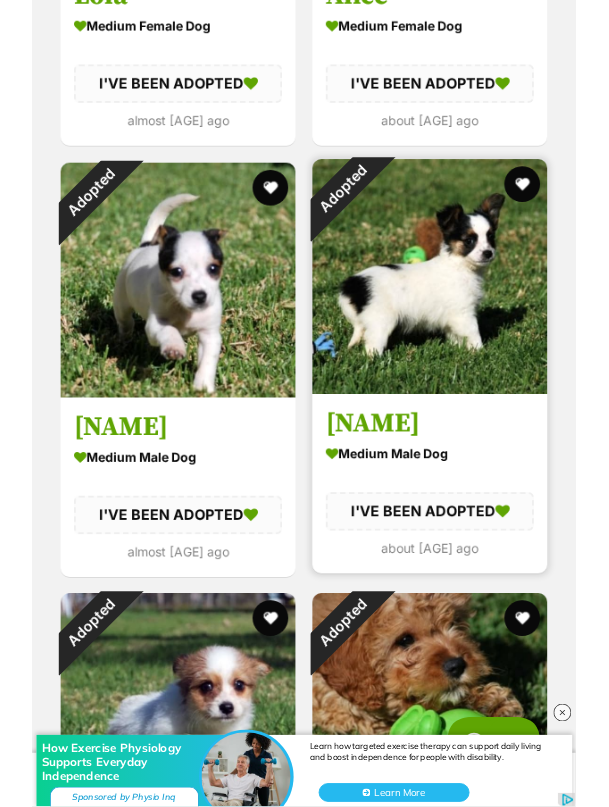 scroll, scrollTop: 13835, scrollLeft: 0, axis: vertical 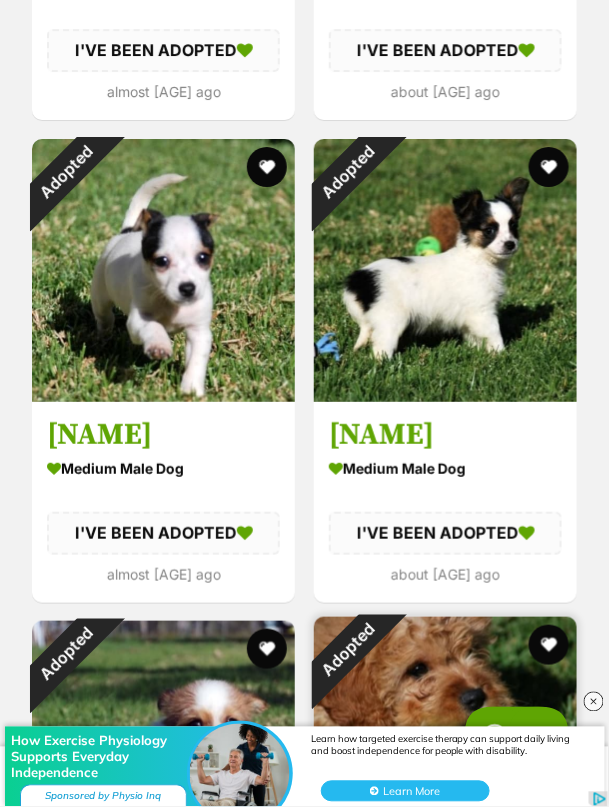 click at bounding box center (445, 748) 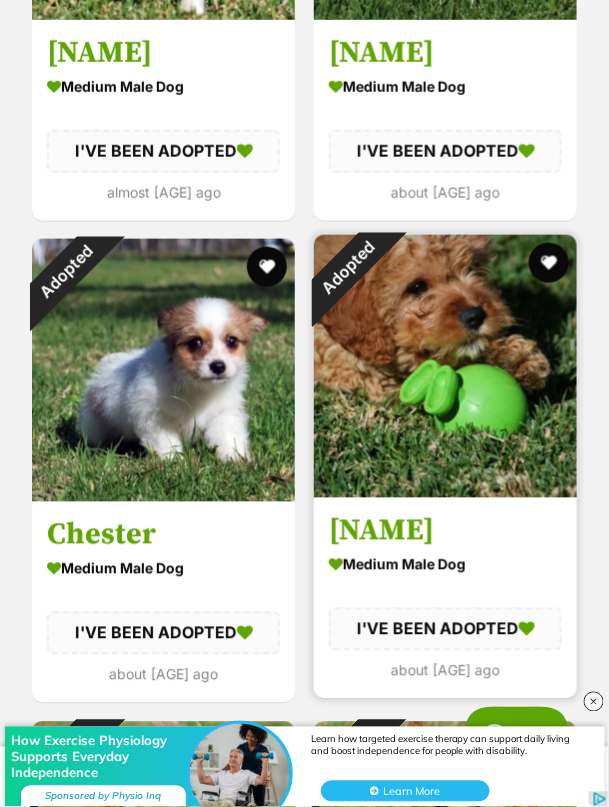 scroll, scrollTop: 14218, scrollLeft: 0, axis: vertical 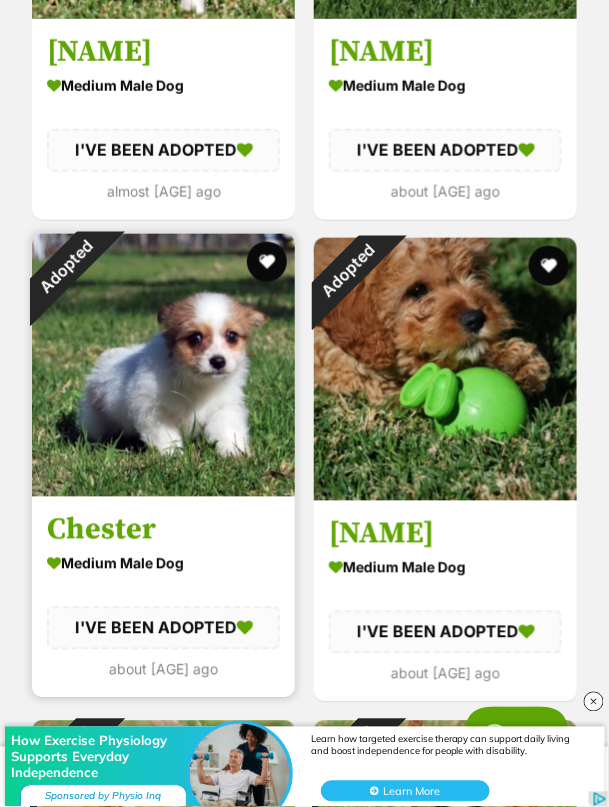 click at bounding box center (163, 365) 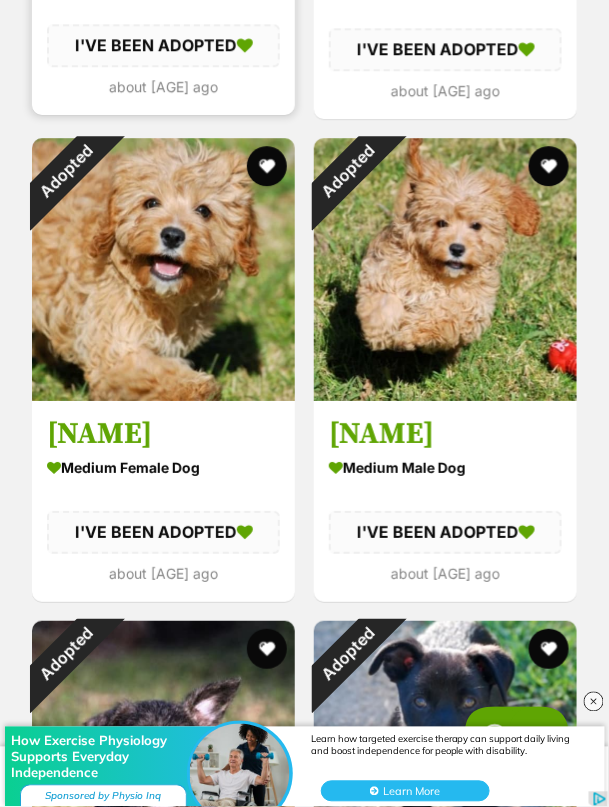 scroll, scrollTop: 14801, scrollLeft: 0, axis: vertical 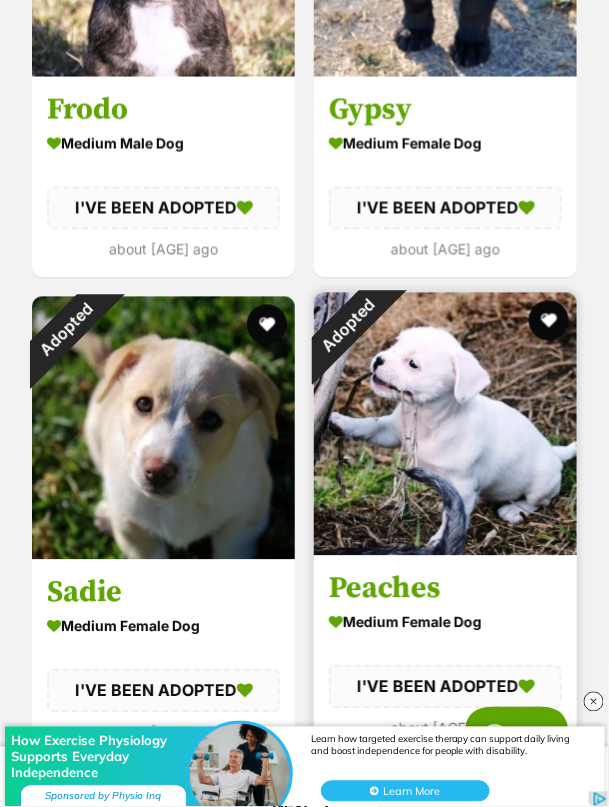 click on "I'VE BEEN ADOPTED" at bounding box center [445, 687] 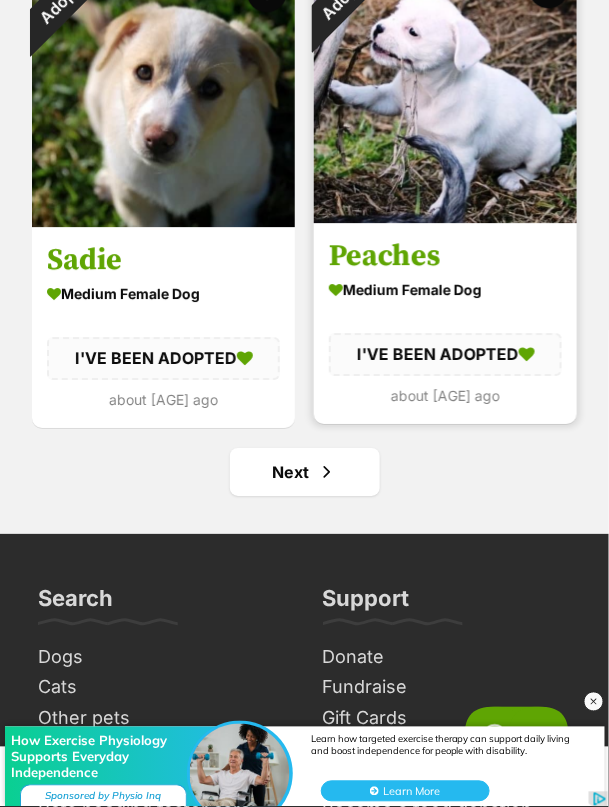 scroll, scrollTop: 15945, scrollLeft: 0, axis: vertical 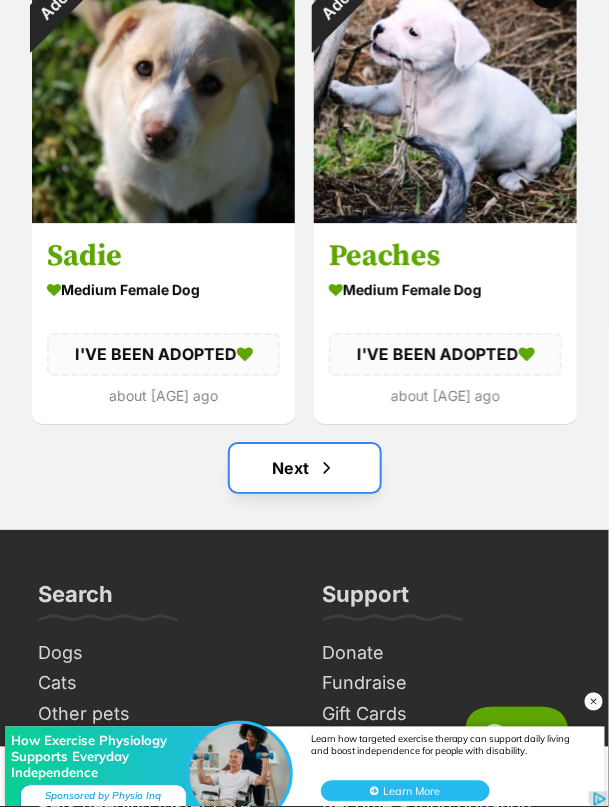 click at bounding box center (327, 468) 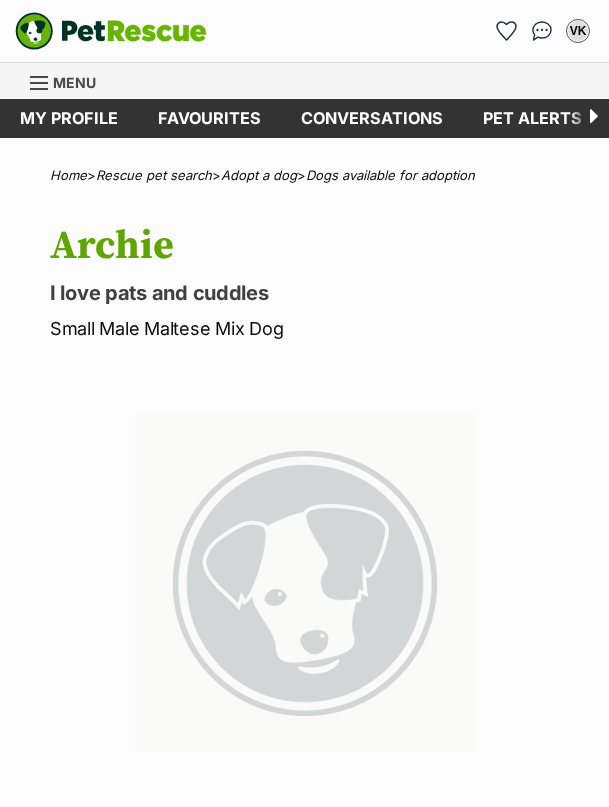 scroll, scrollTop: 0, scrollLeft: 0, axis: both 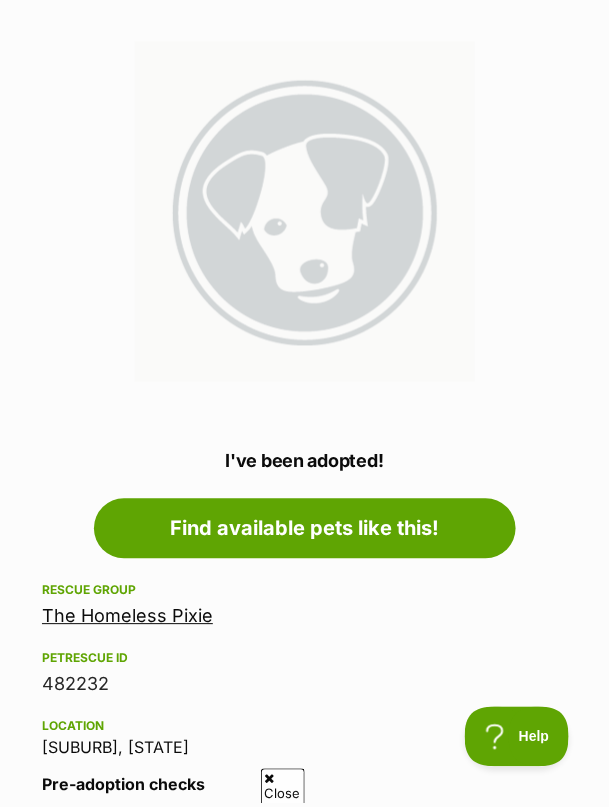 click at bounding box center (305, 212) 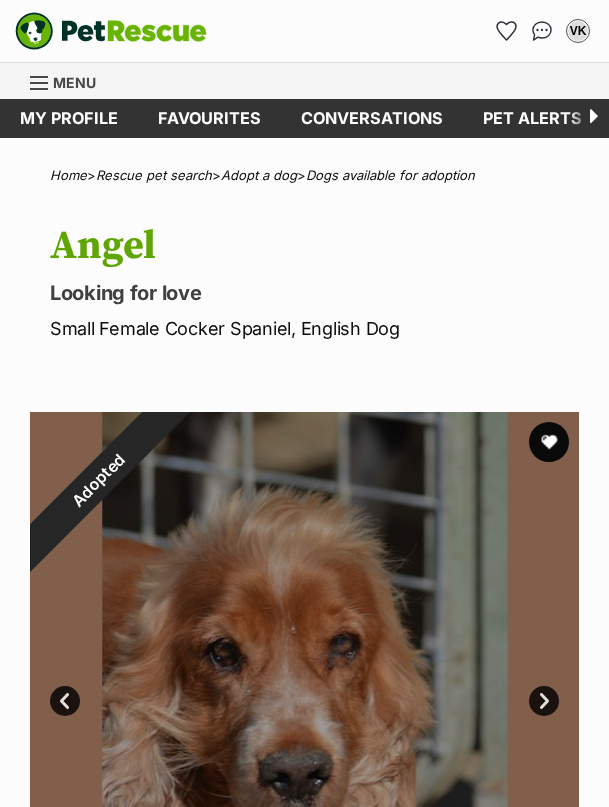 scroll, scrollTop: 0, scrollLeft: 0, axis: both 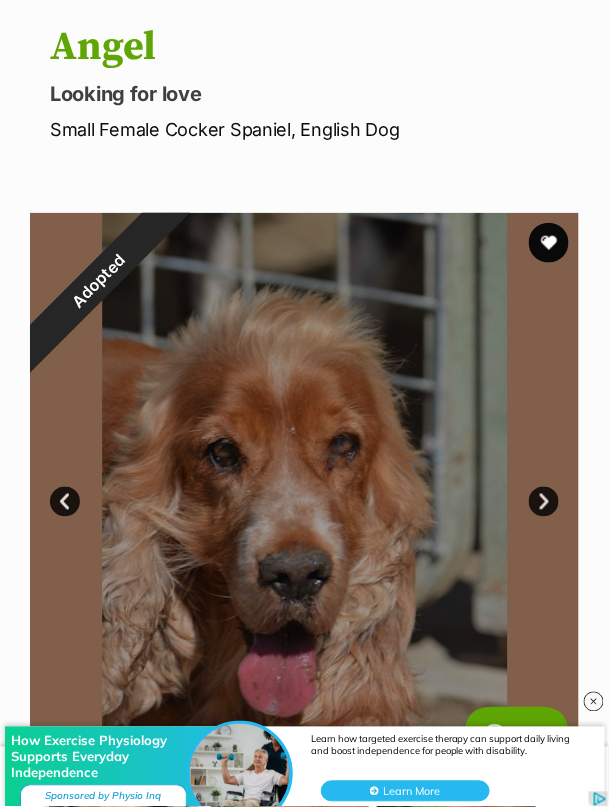 click on "Next" at bounding box center [544, 502] 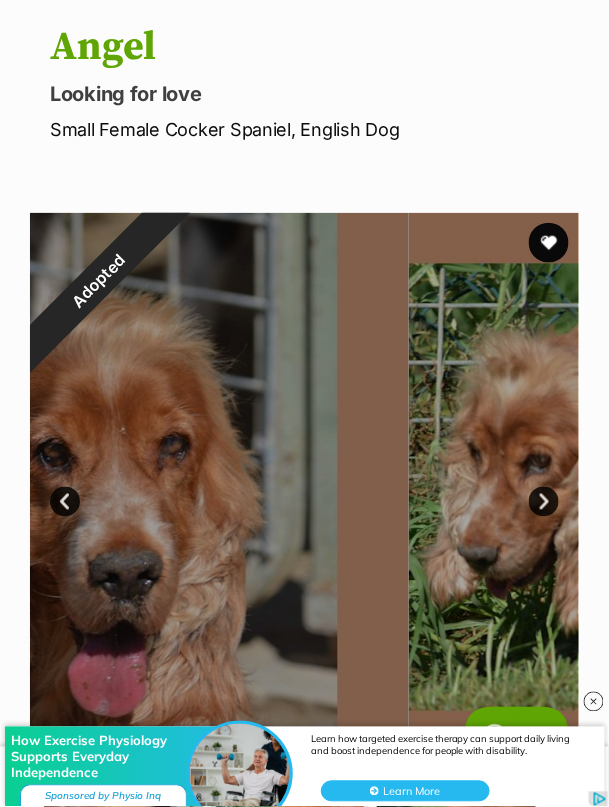 scroll, scrollTop: 0, scrollLeft: 0, axis: both 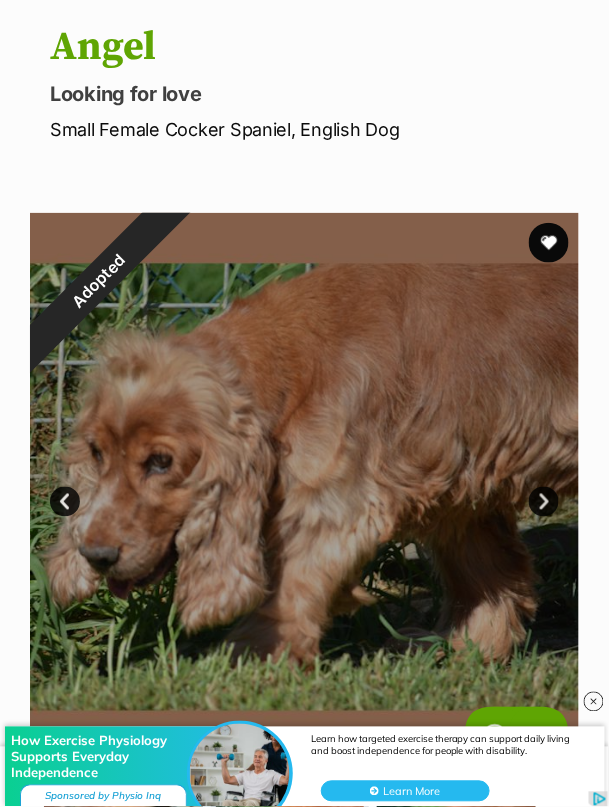 click on "Next" at bounding box center (544, 502) 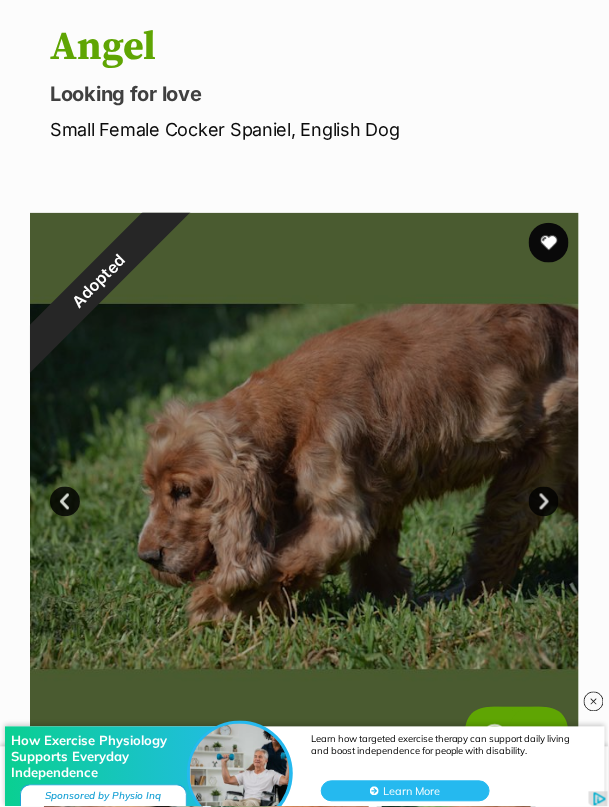 click on "Next" at bounding box center (544, 502) 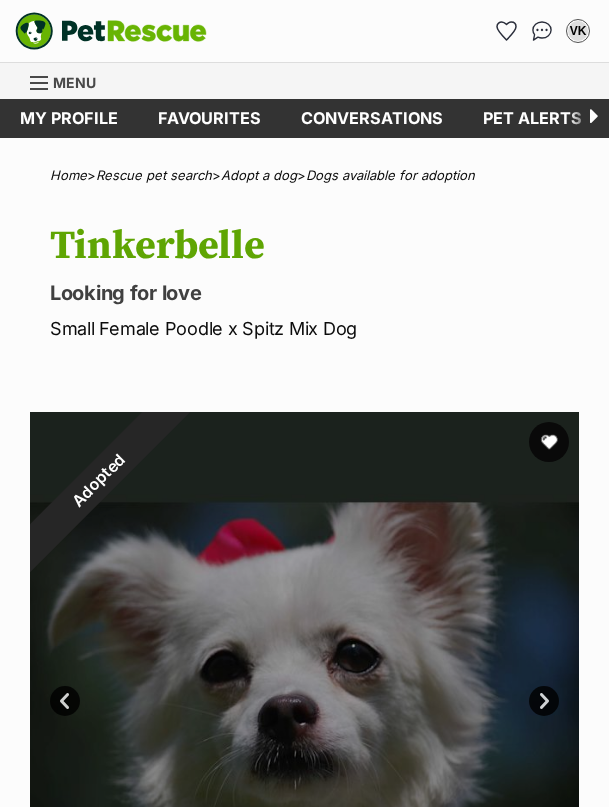 scroll, scrollTop: 0, scrollLeft: 0, axis: both 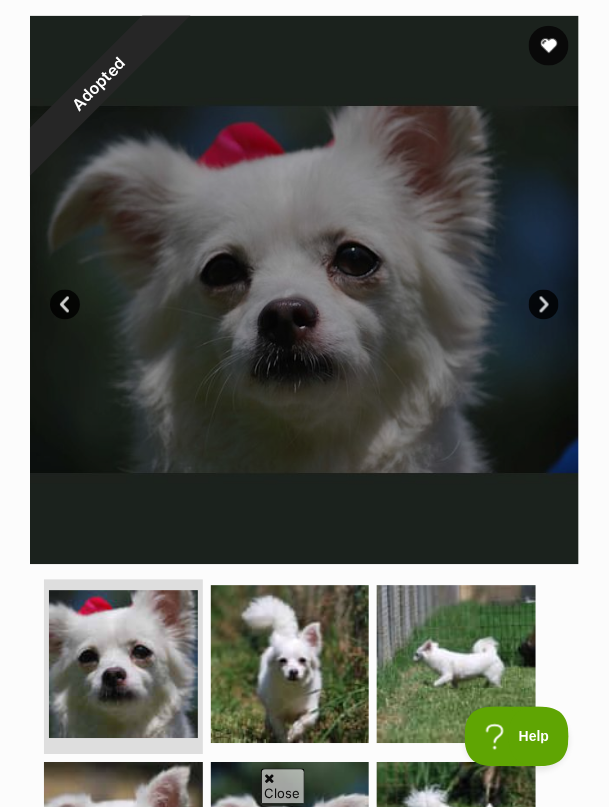 click on "Next" at bounding box center (544, 305) 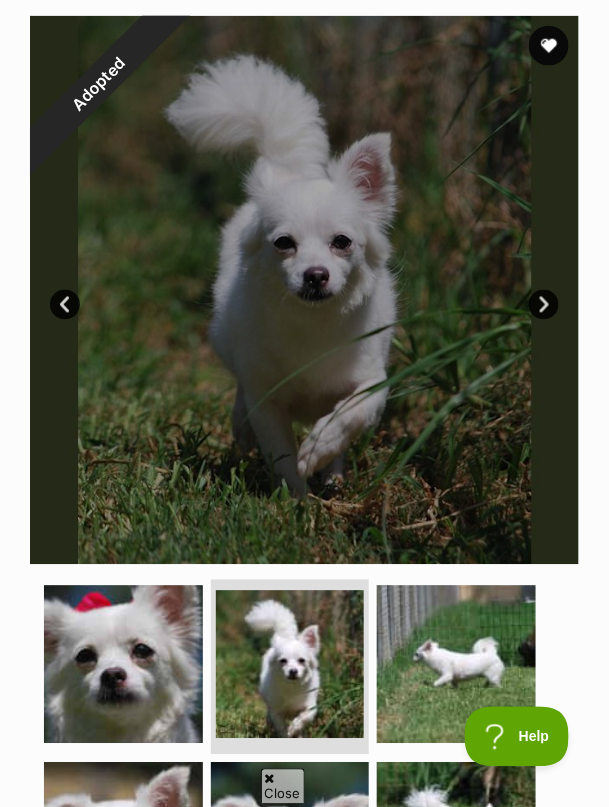 scroll, scrollTop: 0, scrollLeft: 0, axis: both 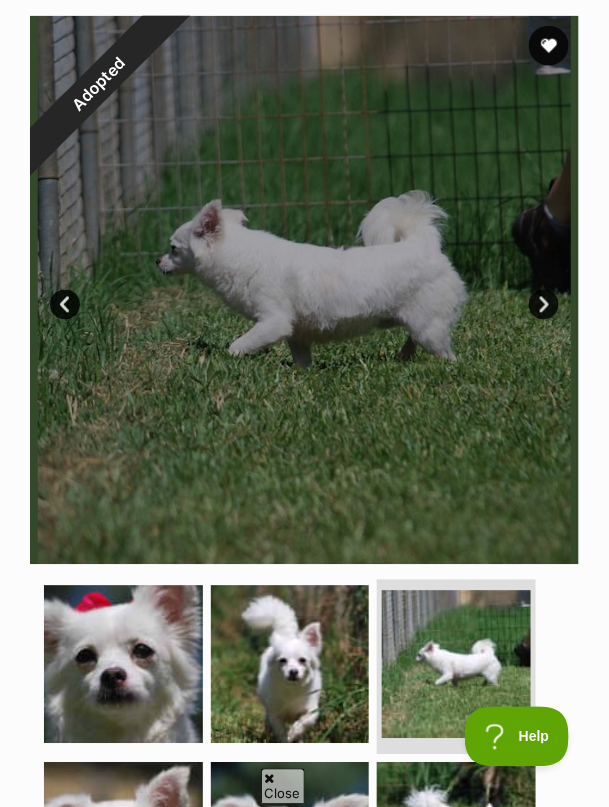 click on "Next" at bounding box center (544, 305) 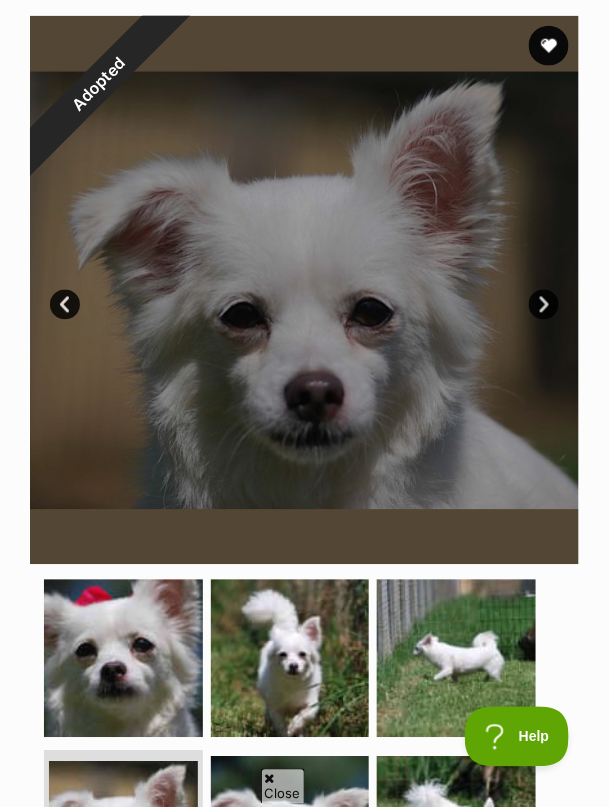 click on "Next" at bounding box center [544, 305] 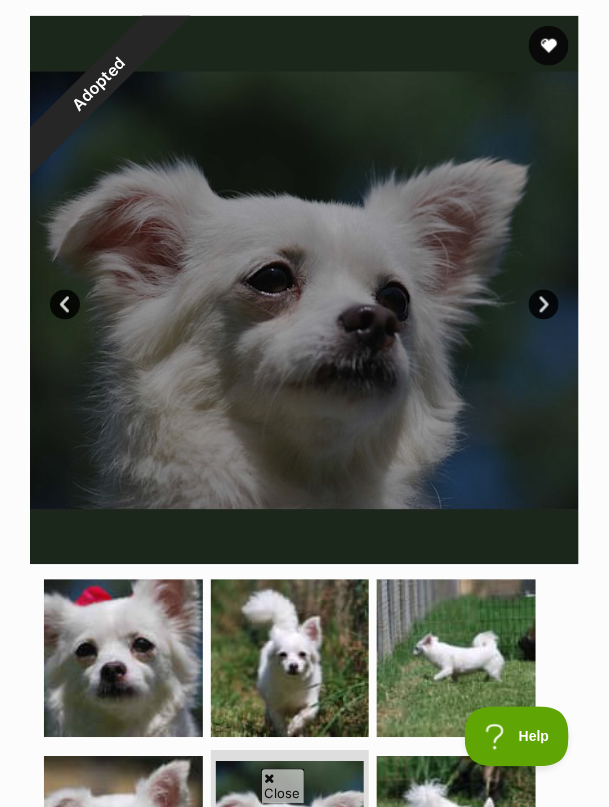 click on "Next" at bounding box center (544, 305) 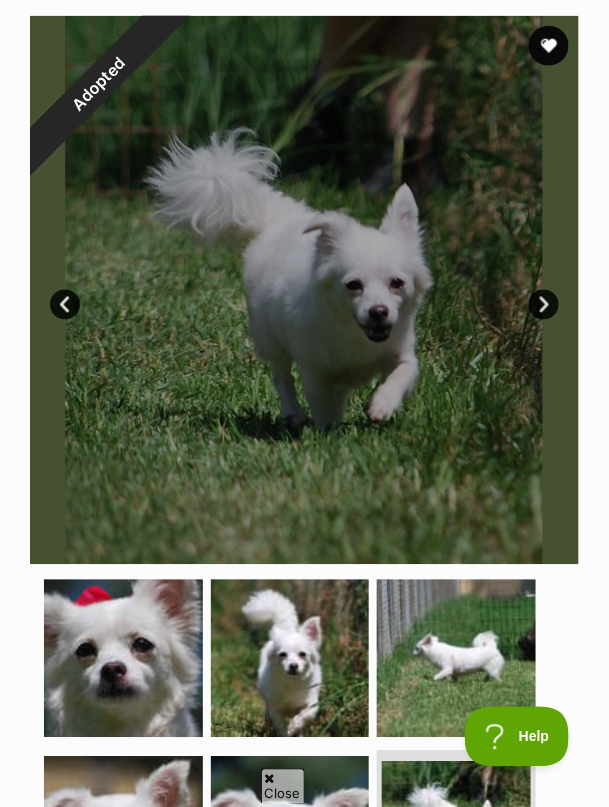click on "Next" at bounding box center [544, 305] 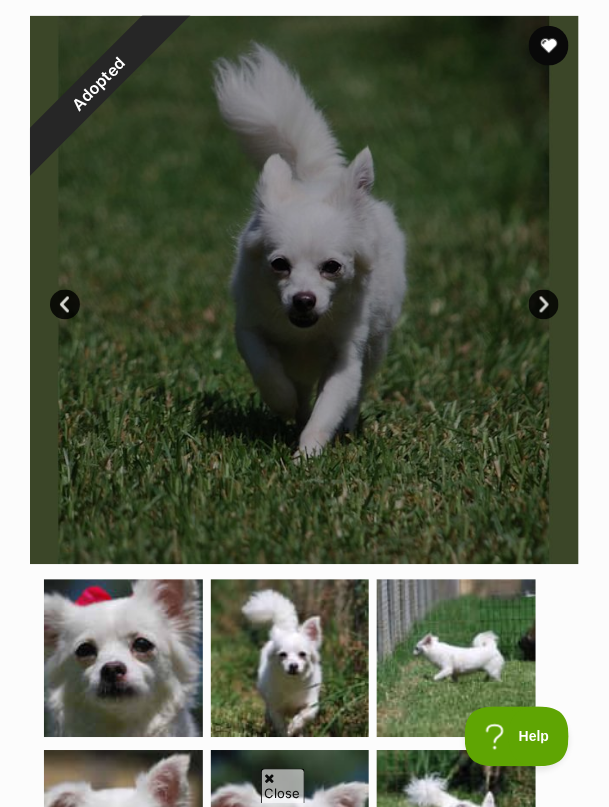 click on "Next" at bounding box center [544, 305] 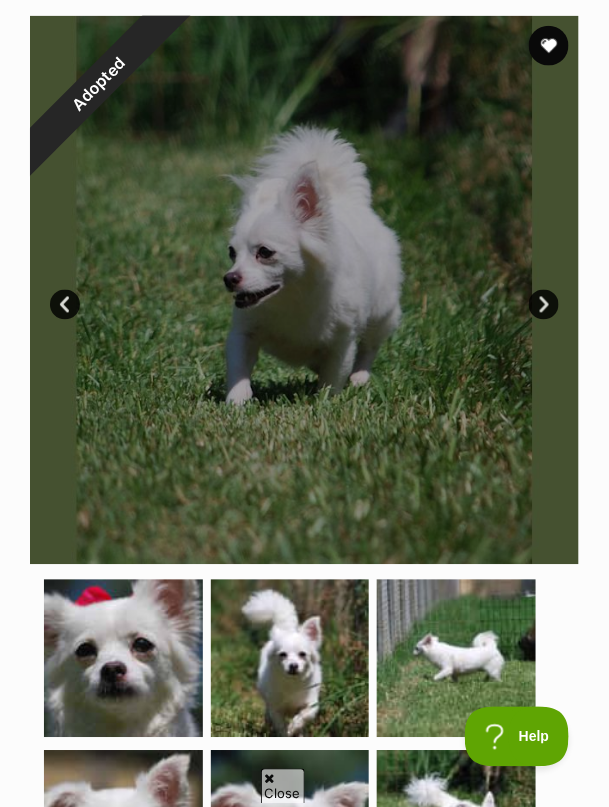 click on "Next" at bounding box center [544, 305] 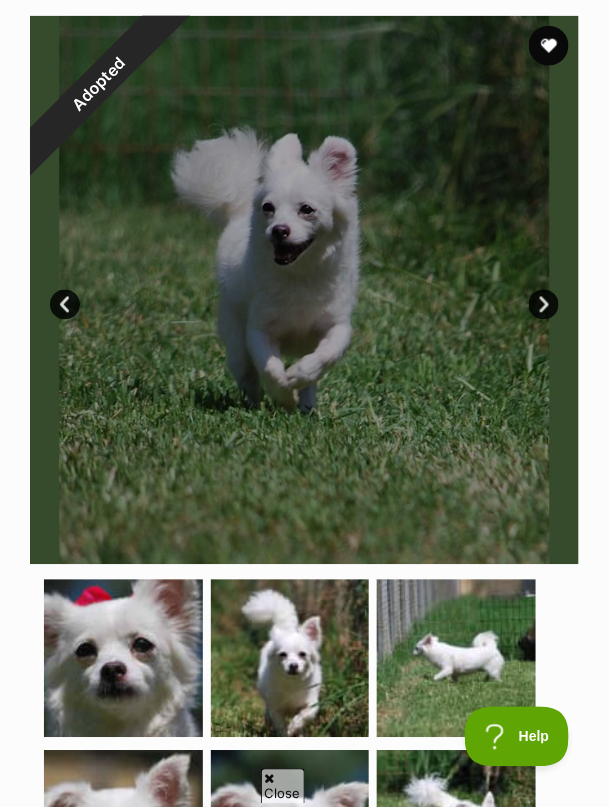 click on "Next" at bounding box center (544, 305) 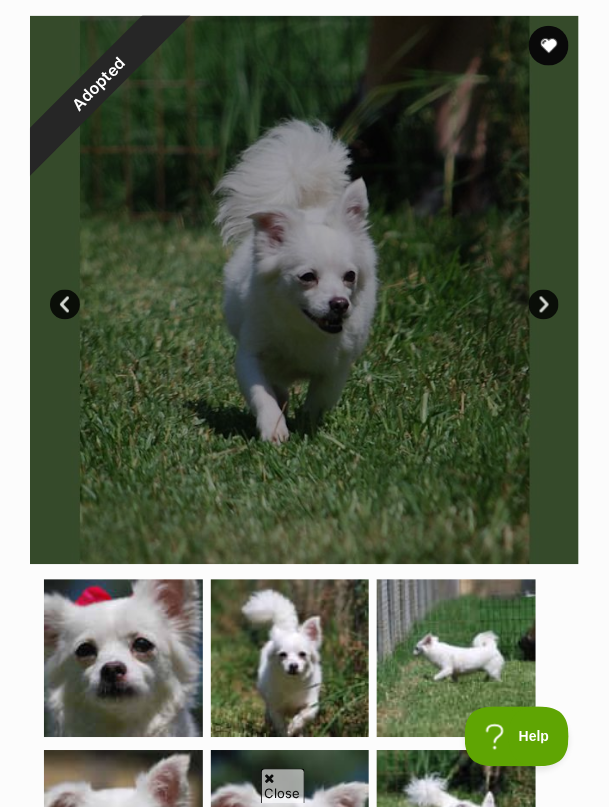 click on "Next" at bounding box center [544, 305] 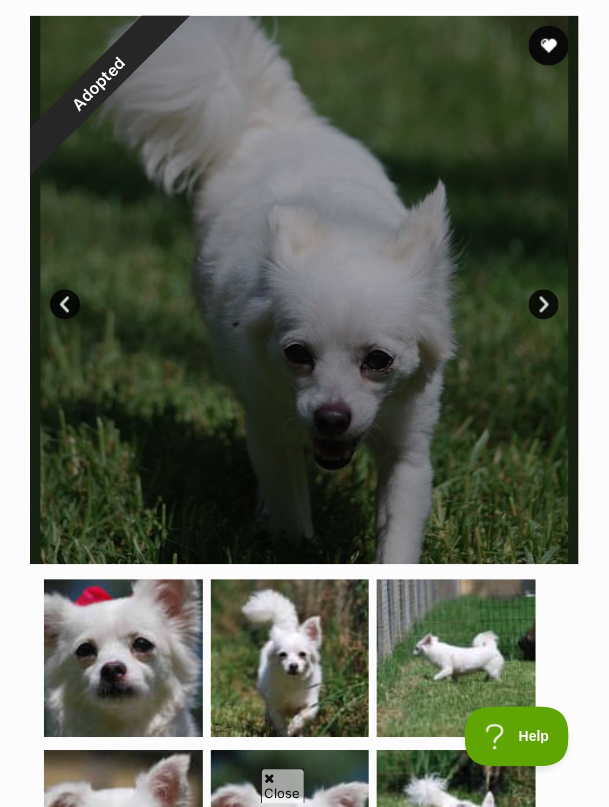 click on "Next" at bounding box center (544, 305) 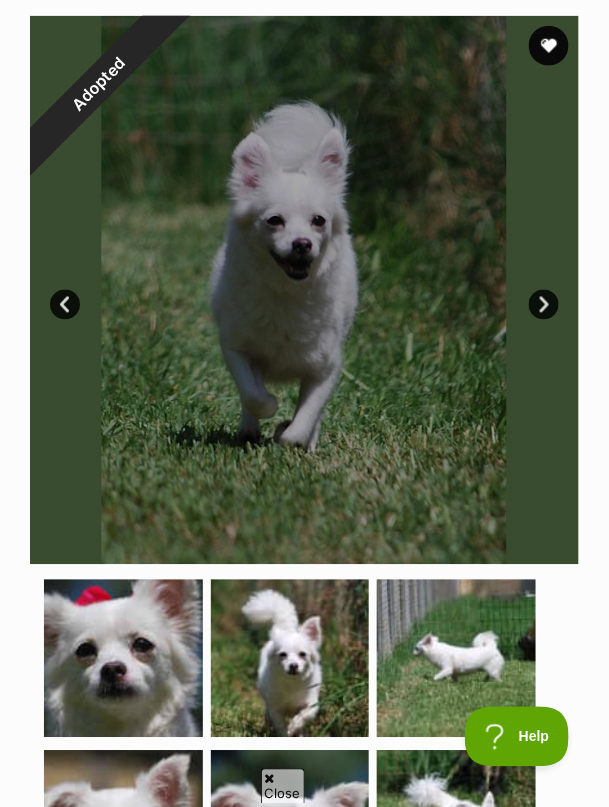 click at bounding box center [304, 290] 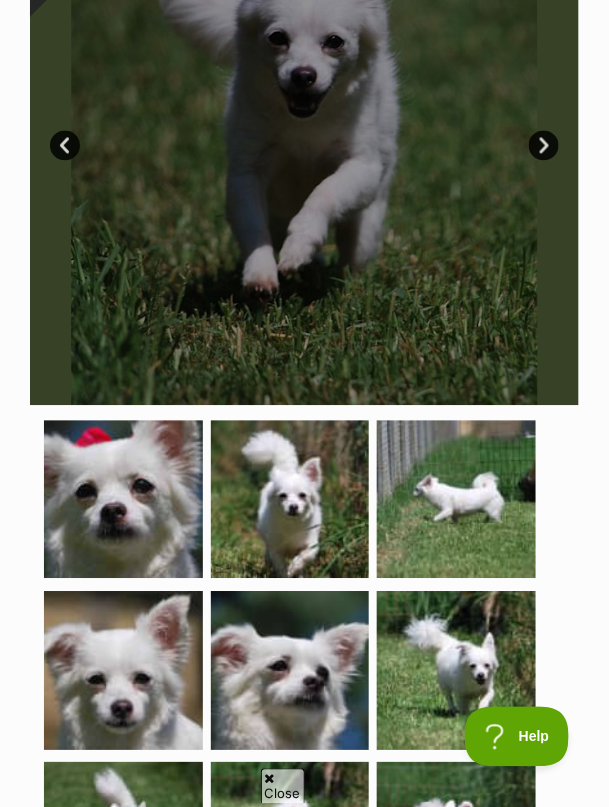 scroll, scrollTop: 555, scrollLeft: 0, axis: vertical 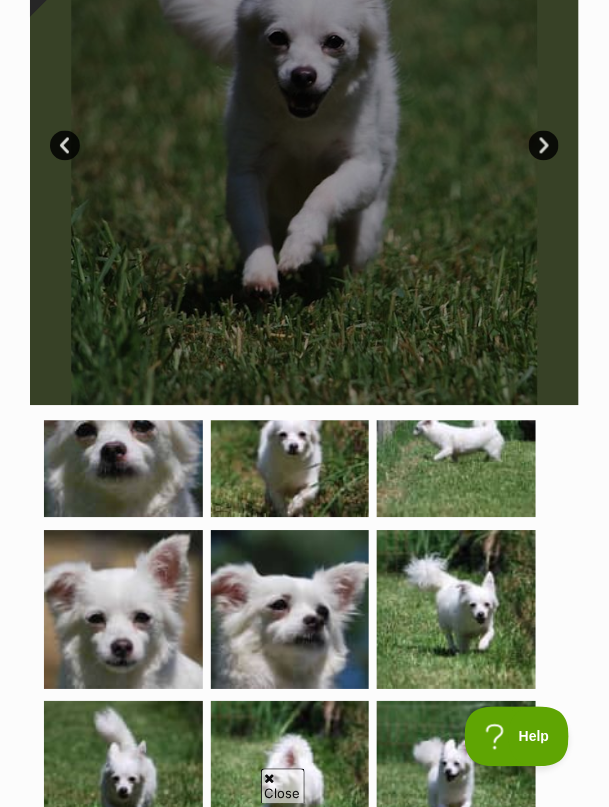 click on "Next" at bounding box center (544, 146) 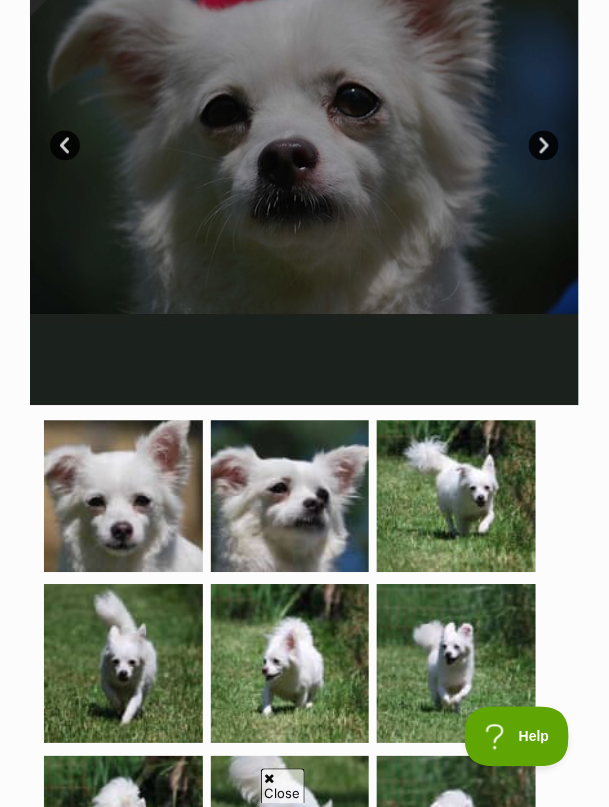 scroll, scrollTop: 341, scrollLeft: 0, axis: vertical 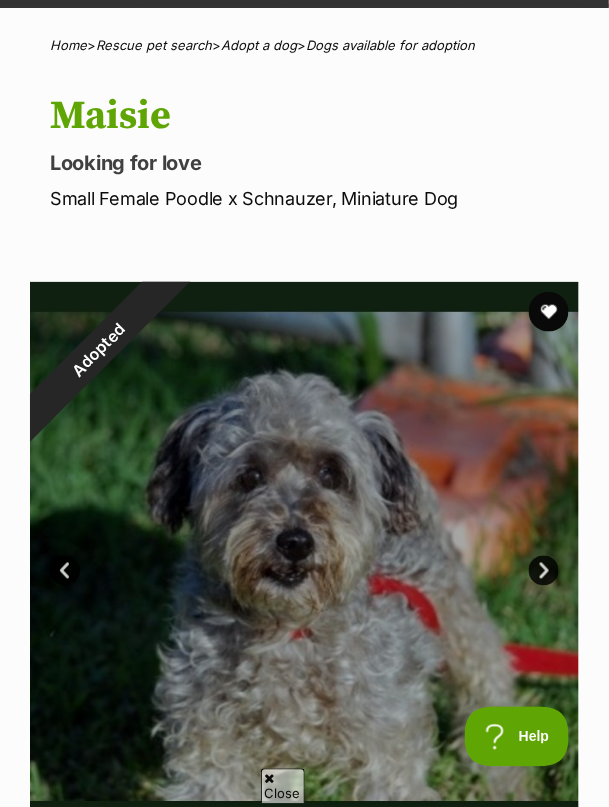 click on "Next" at bounding box center [544, 571] 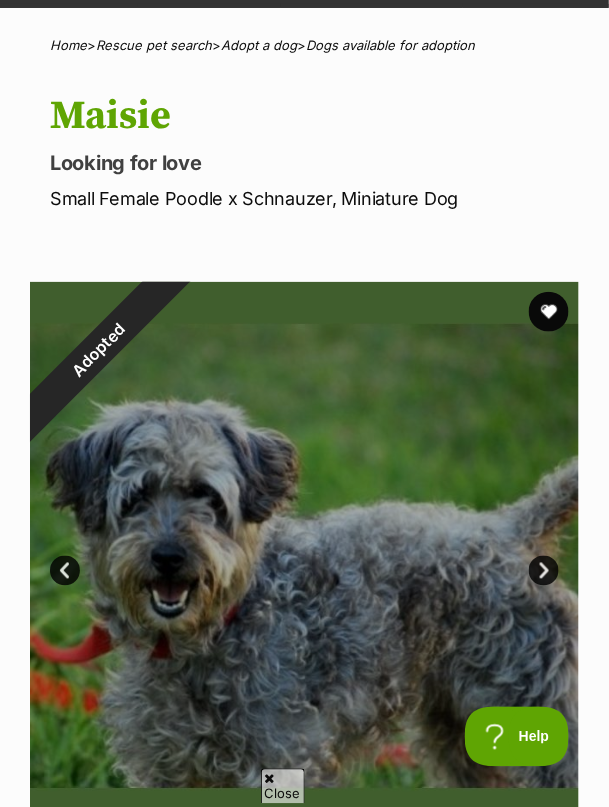 click on "Next" at bounding box center [544, 571] 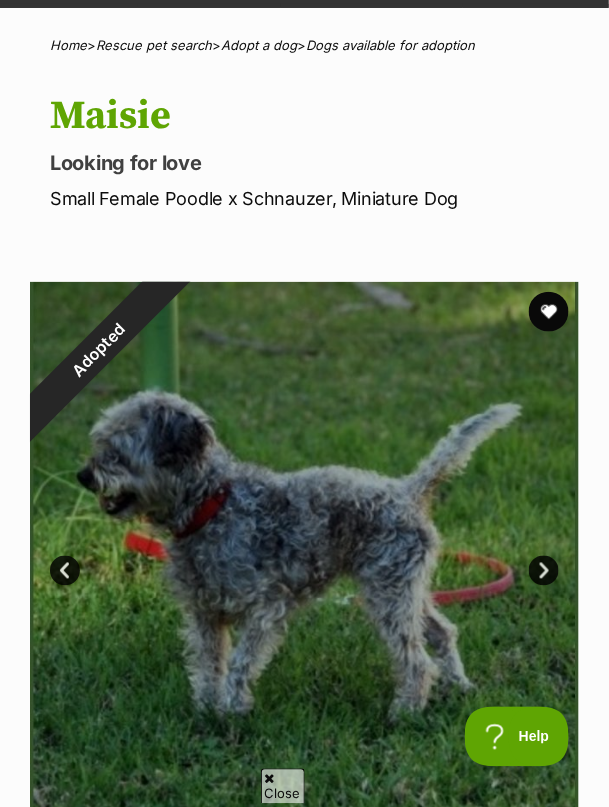 click on "Next" at bounding box center (544, 571) 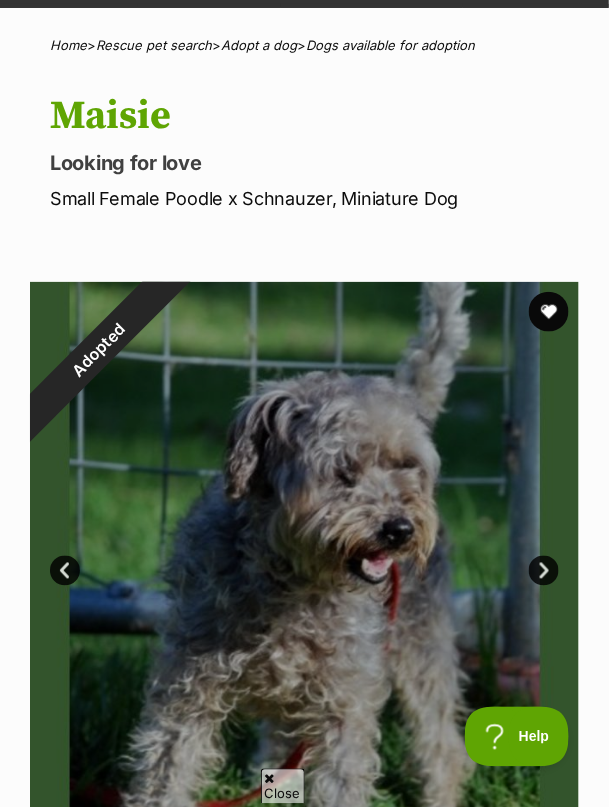 click on "Next" at bounding box center (544, 571) 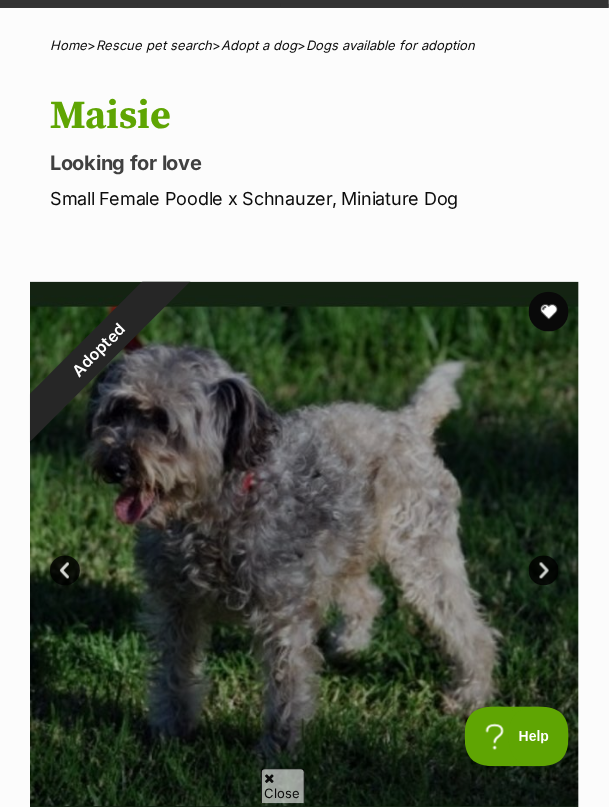 click on "Next" at bounding box center (544, 571) 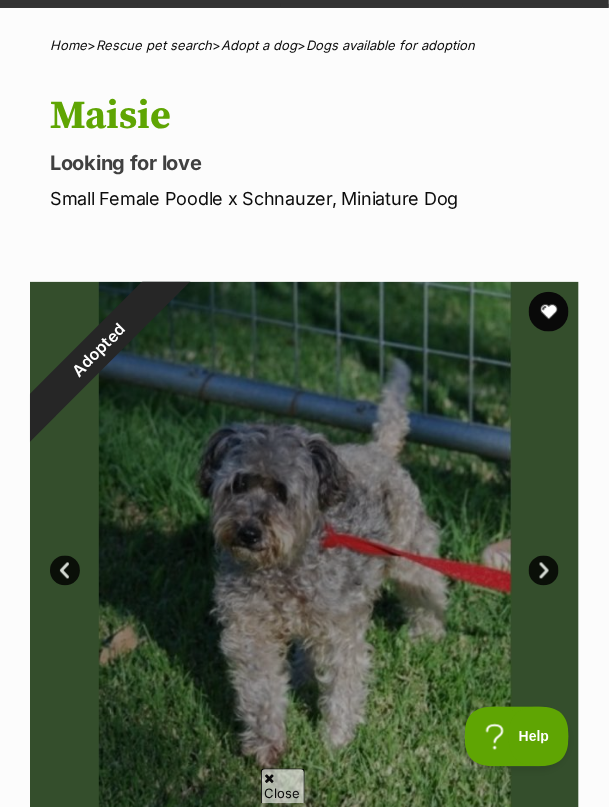 click on "Next" at bounding box center [544, 571] 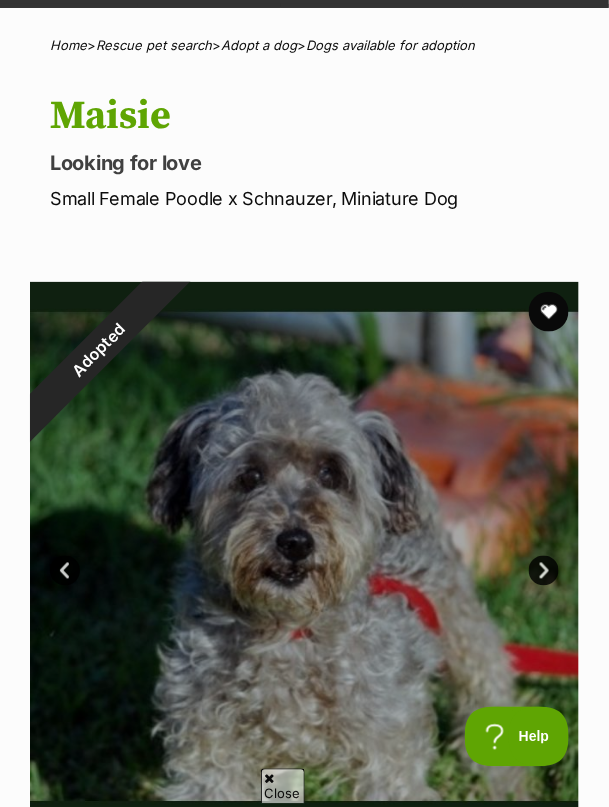 scroll, scrollTop: 154, scrollLeft: 0, axis: vertical 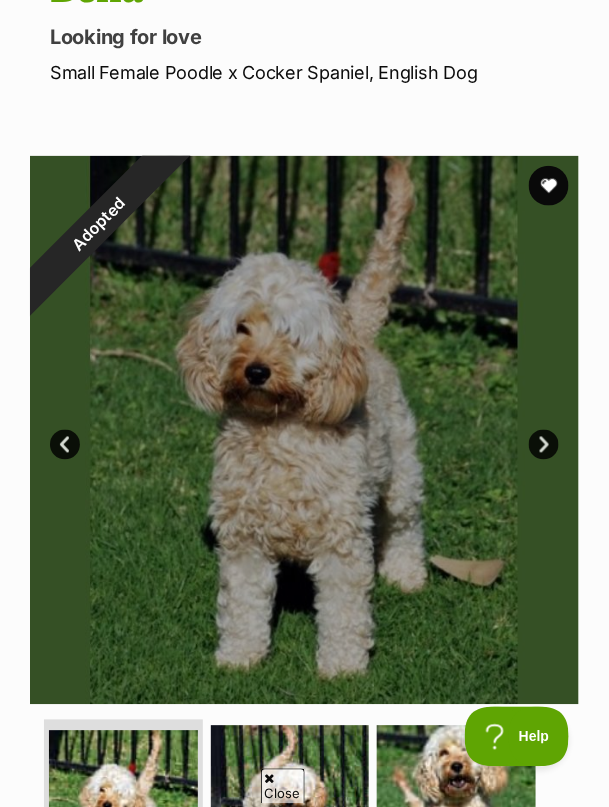 click on "Next" at bounding box center [544, 445] 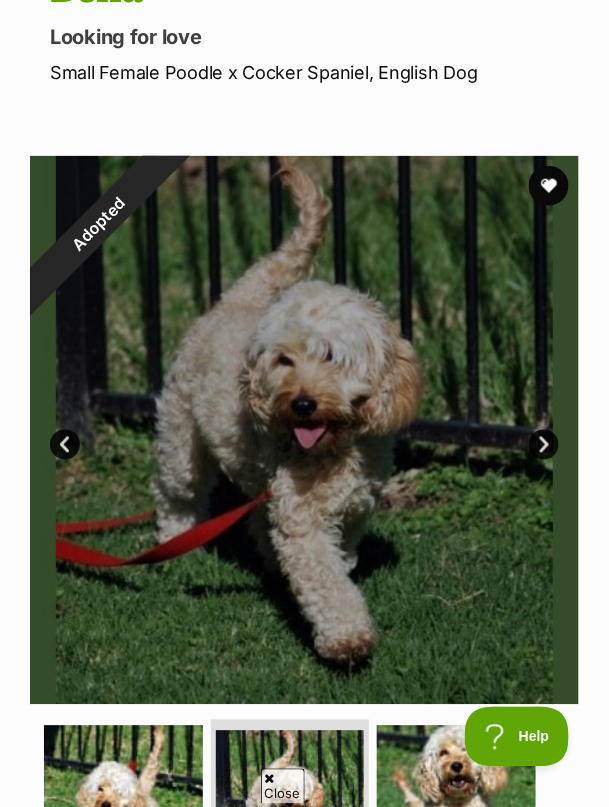 click on "Next" at bounding box center (544, 445) 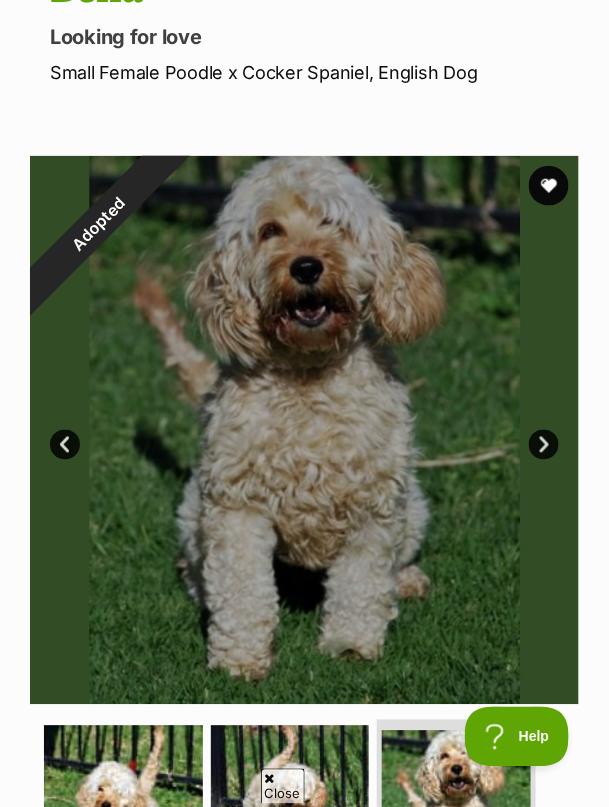 click on "Next" at bounding box center [544, 445] 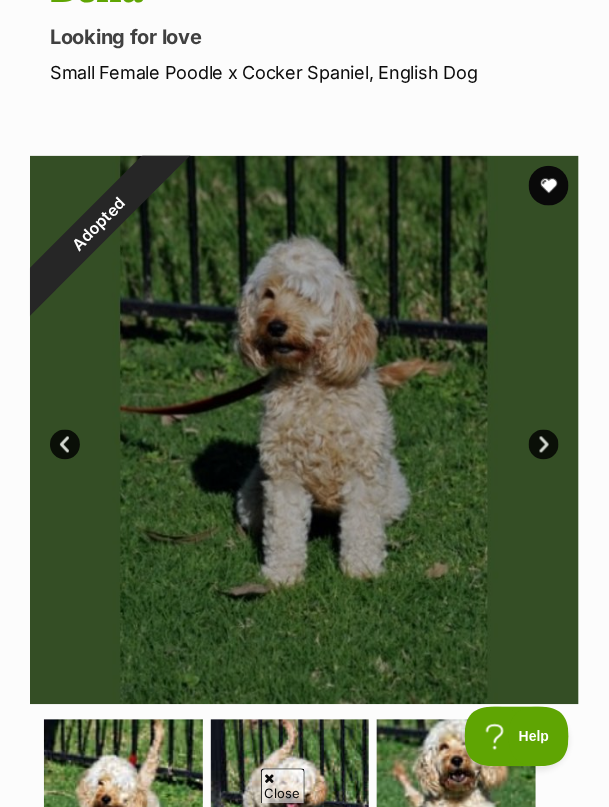 click on "Next" at bounding box center (544, 445) 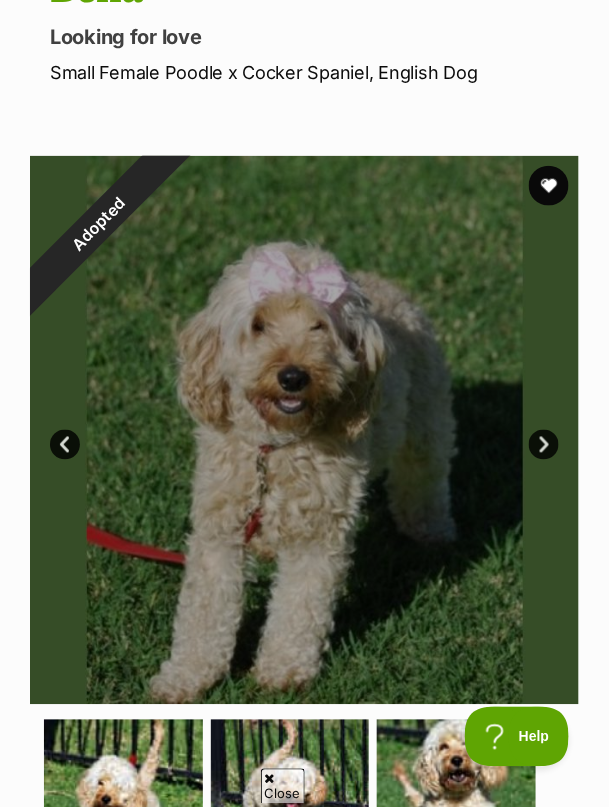 click on "Next" at bounding box center [544, 445] 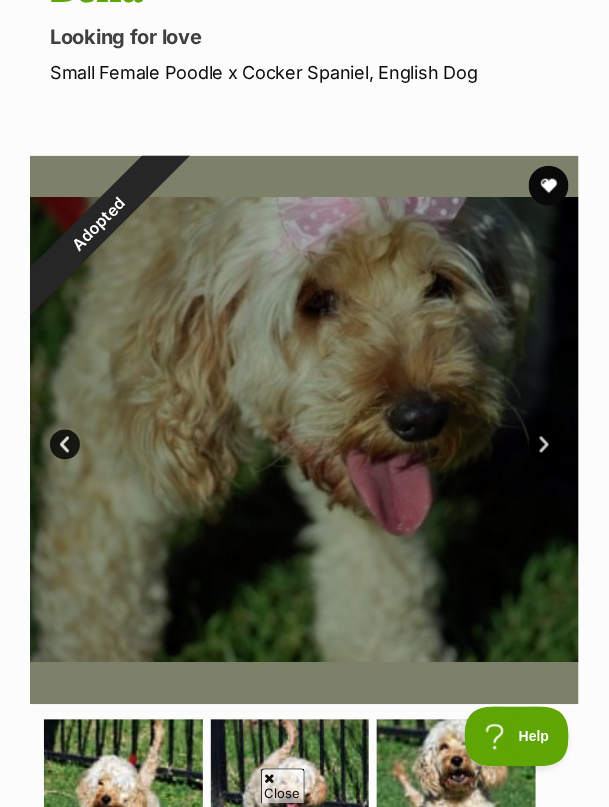 click on "Next" at bounding box center (544, 445) 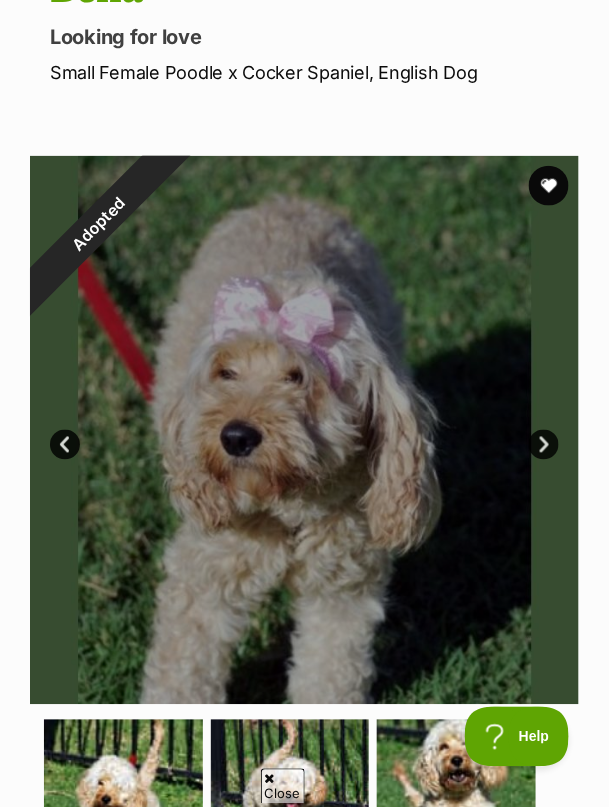 click on "Next" at bounding box center (544, 445) 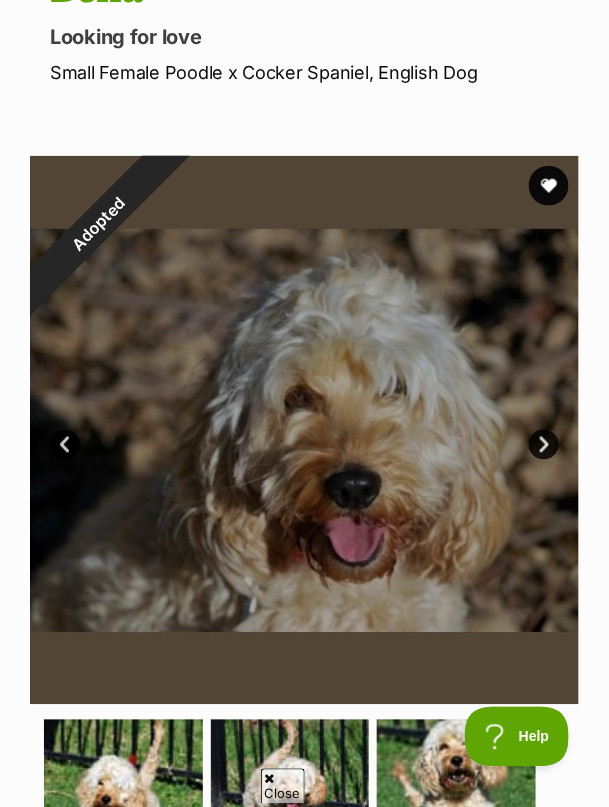 click on "Next" at bounding box center [544, 445] 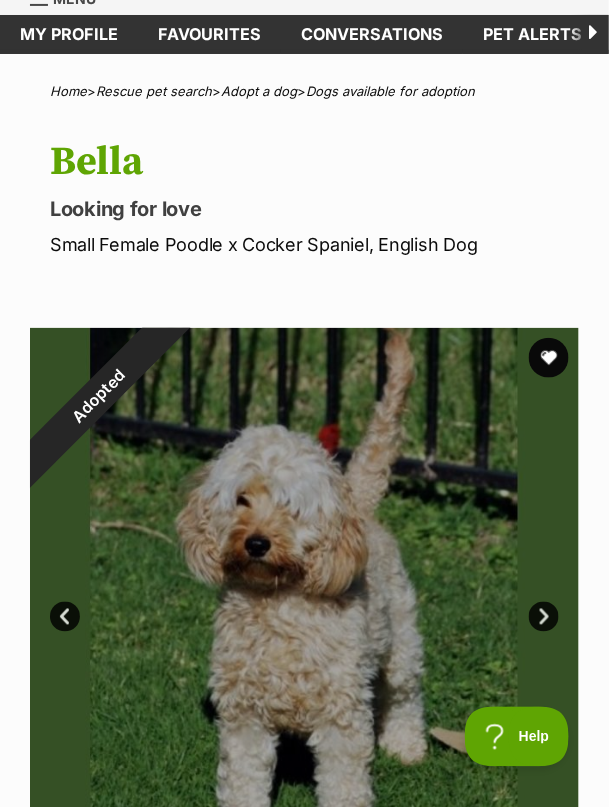 scroll, scrollTop: 0, scrollLeft: 0, axis: both 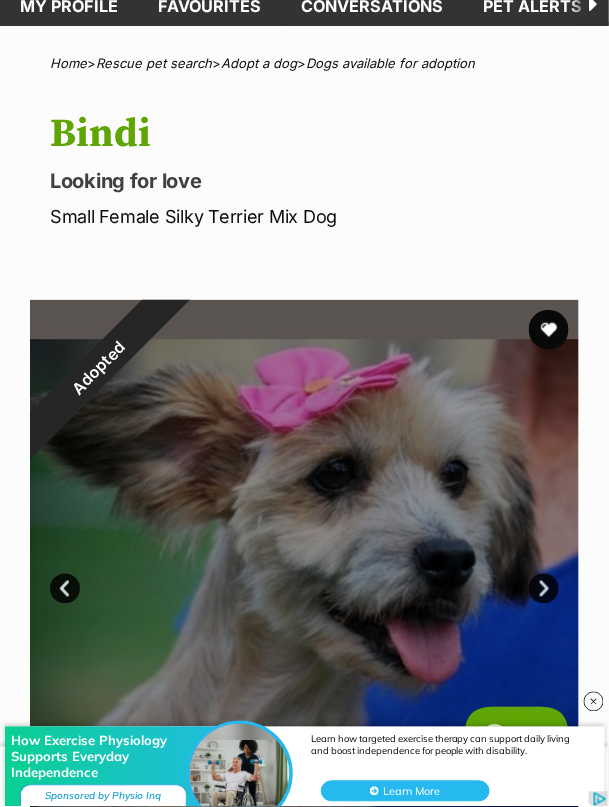 click on "Next" at bounding box center (544, 589) 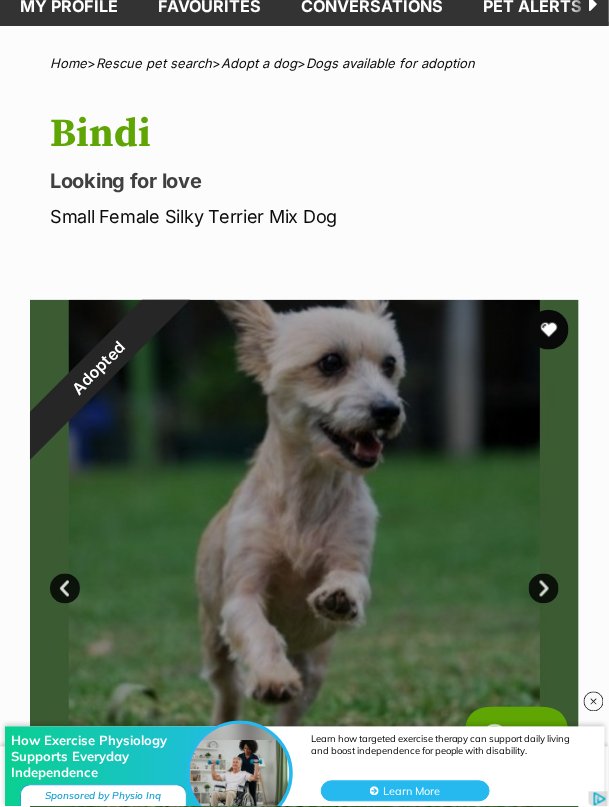click on "Next" at bounding box center [544, 589] 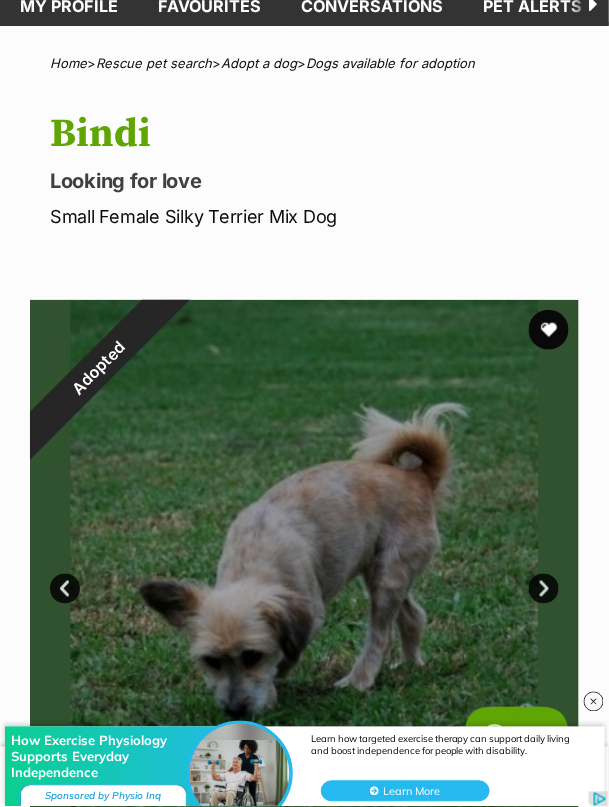 click on "Next" at bounding box center (544, 589) 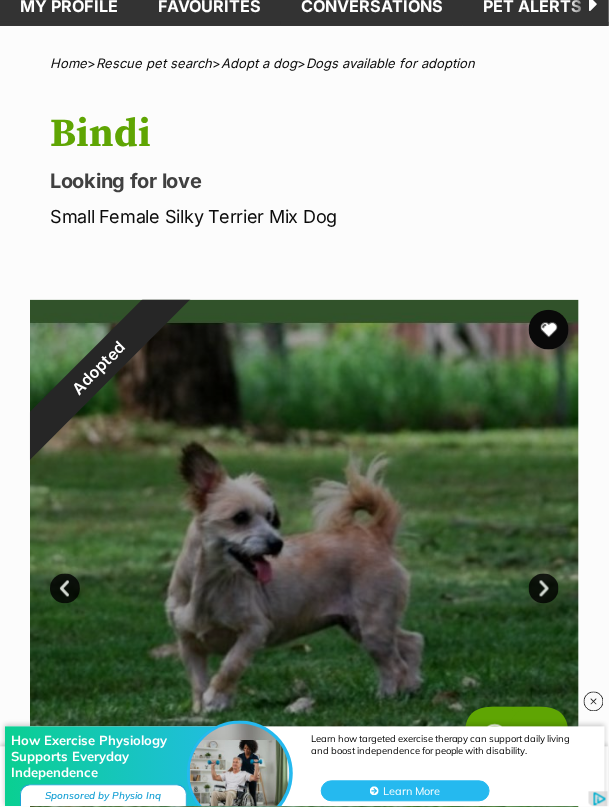 click on "Next" at bounding box center [544, 589] 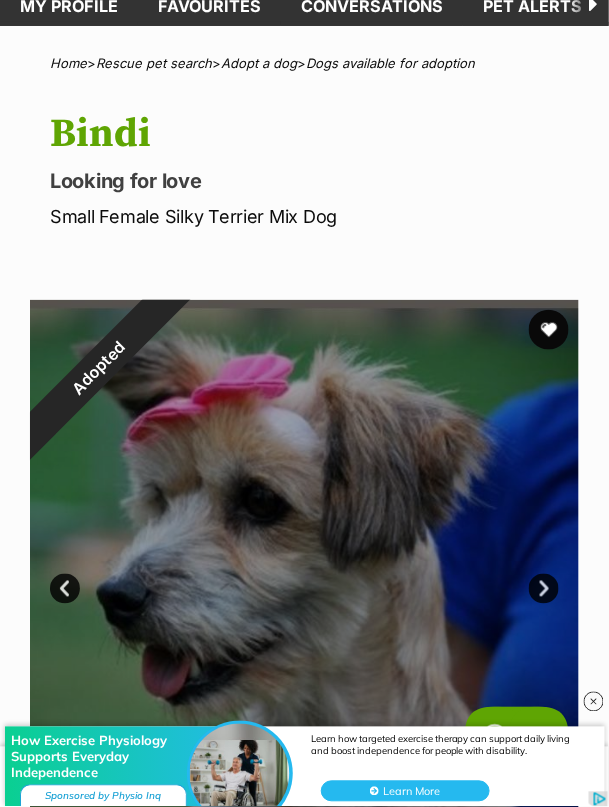 click on "Next" at bounding box center (544, 589) 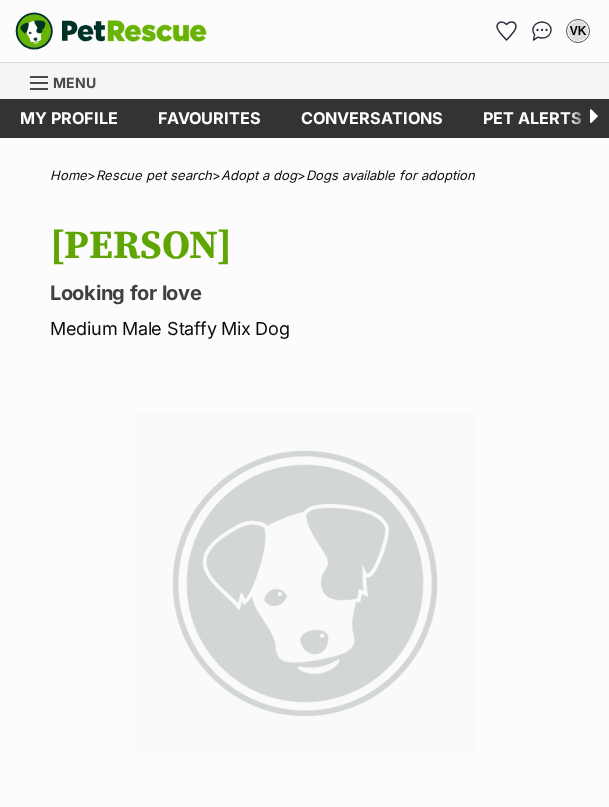 scroll, scrollTop: 0, scrollLeft: 0, axis: both 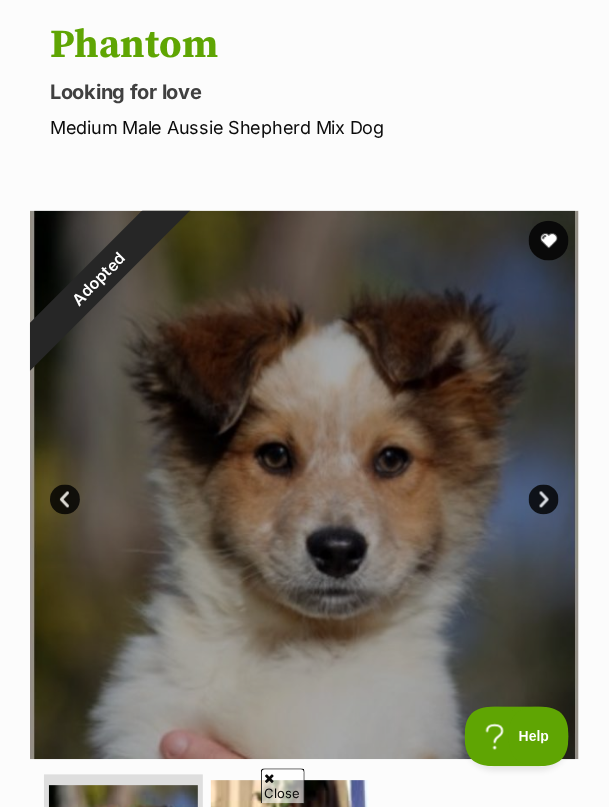 click on "Next" at bounding box center [544, 500] 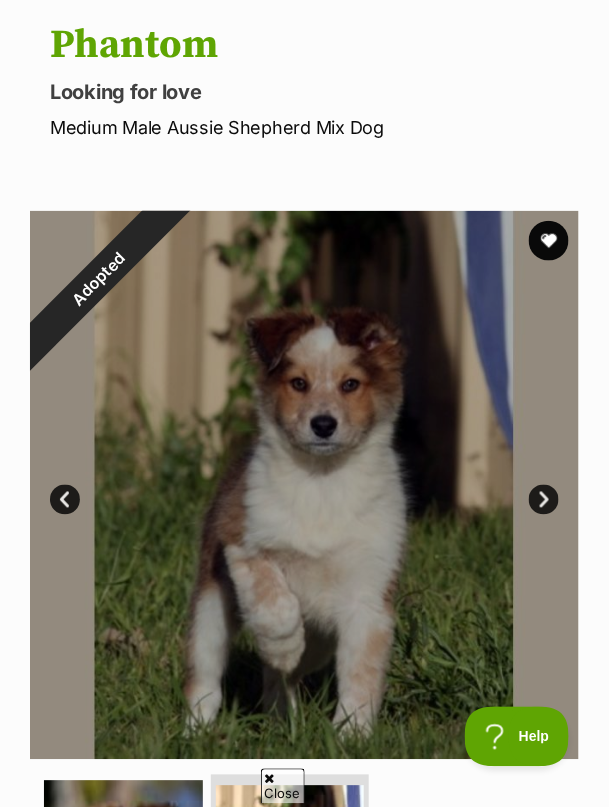 click on "Next" at bounding box center [544, 500] 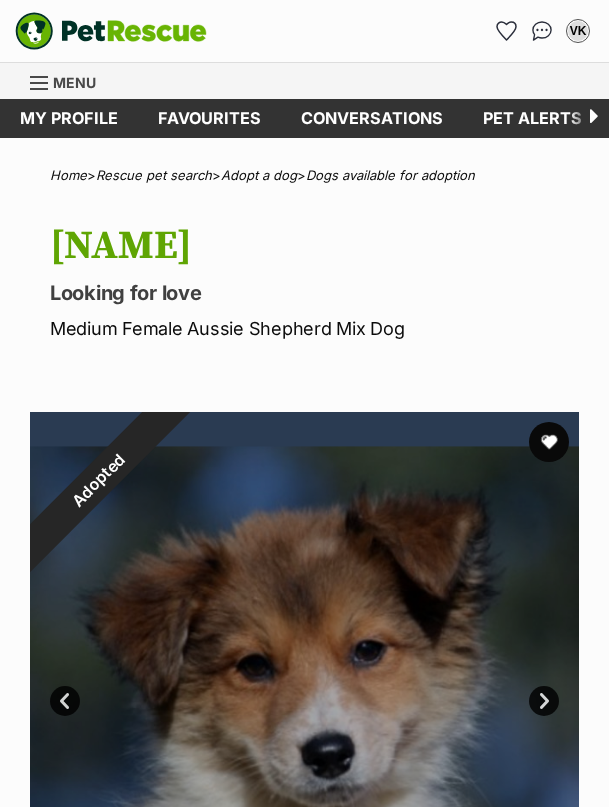scroll, scrollTop: 0, scrollLeft: 0, axis: both 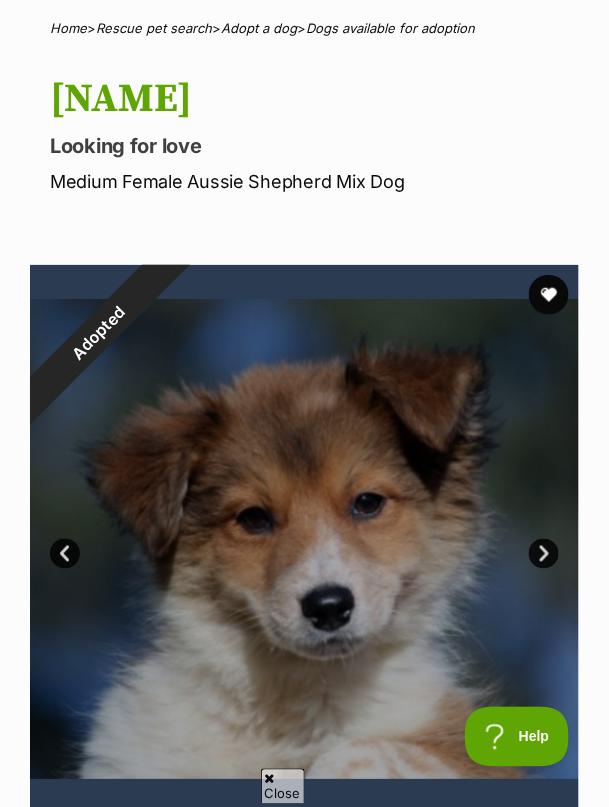 click on "Next" at bounding box center [544, 554] 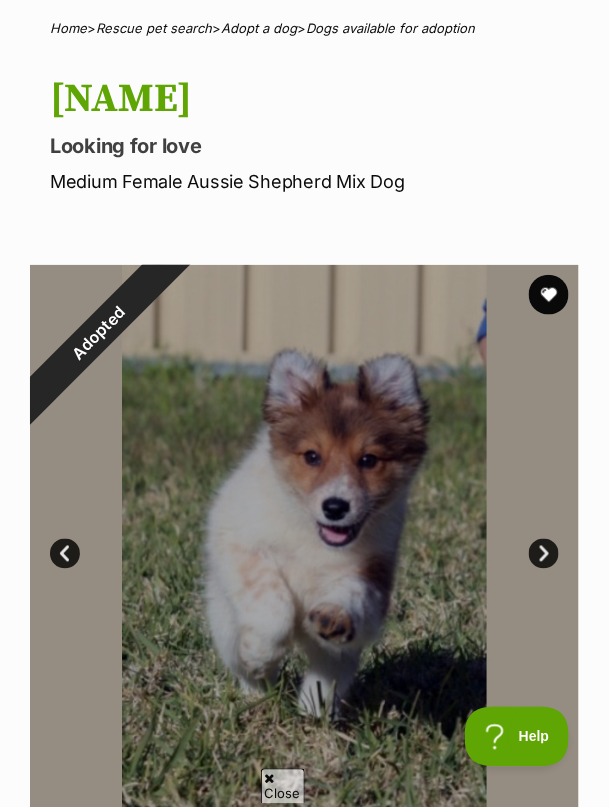 scroll, scrollTop: 0, scrollLeft: 0, axis: both 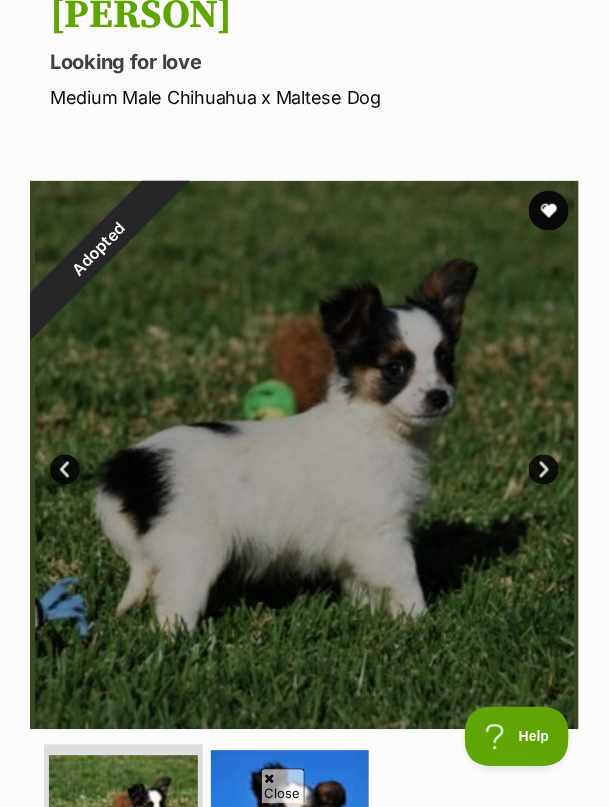 click on "Next" at bounding box center (544, 470) 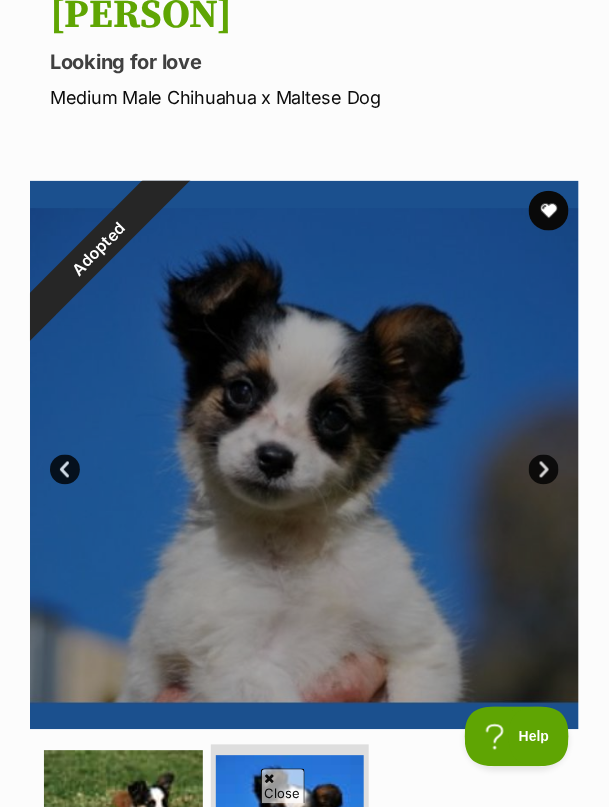 click on "Next" at bounding box center (544, 470) 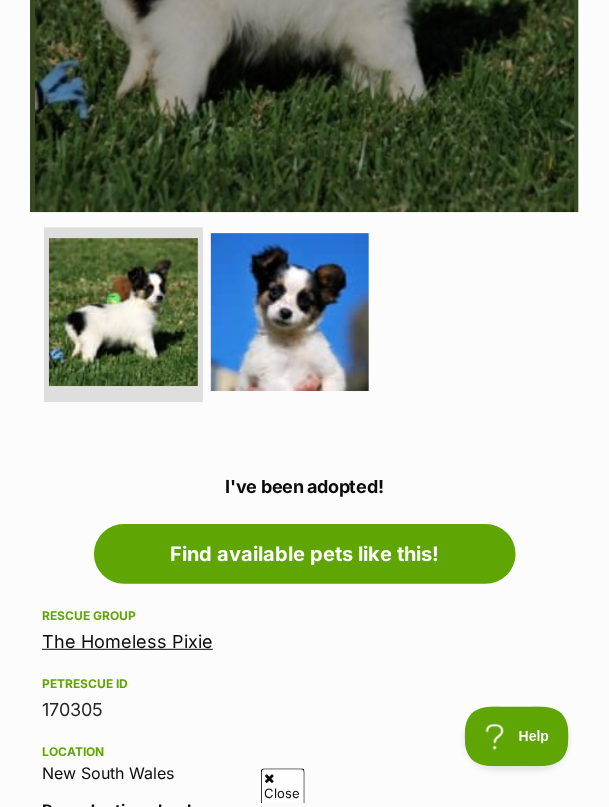 scroll, scrollTop: 753, scrollLeft: 0, axis: vertical 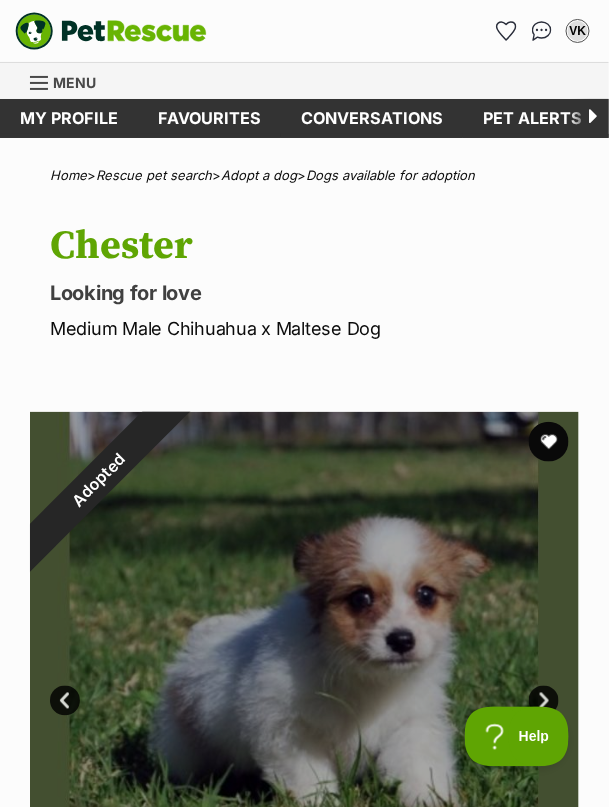 click at bounding box center [304, 686] 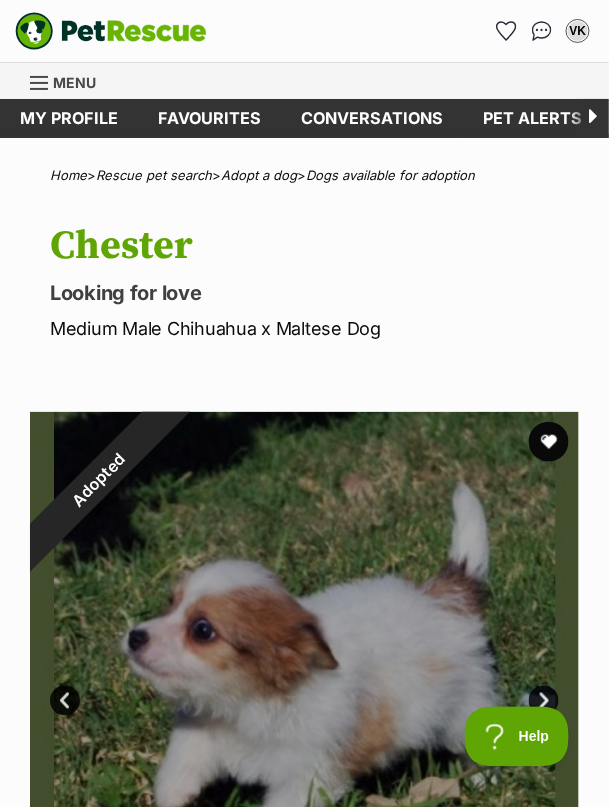 click on "Next" at bounding box center [544, 701] 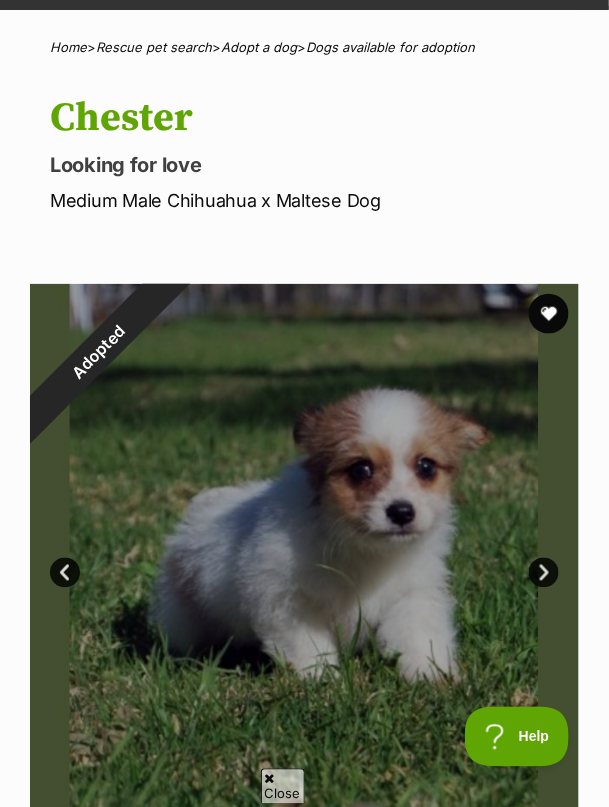 scroll, scrollTop: 129, scrollLeft: 0, axis: vertical 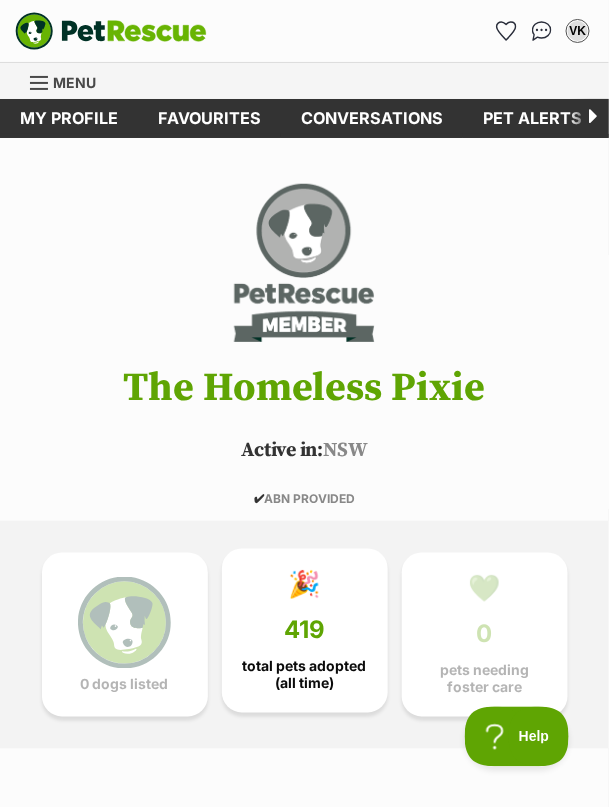click on "419" at bounding box center [304, 631] 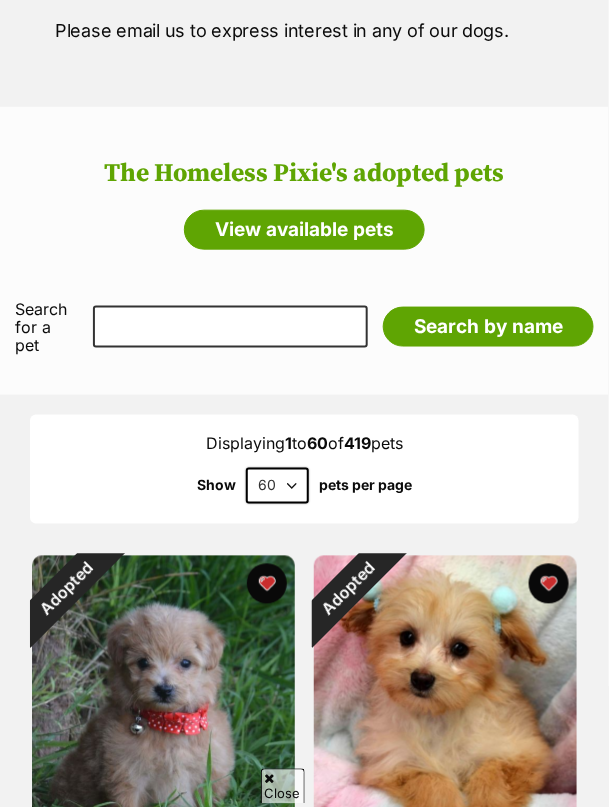 scroll, scrollTop: 0, scrollLeft: 0, axis: both 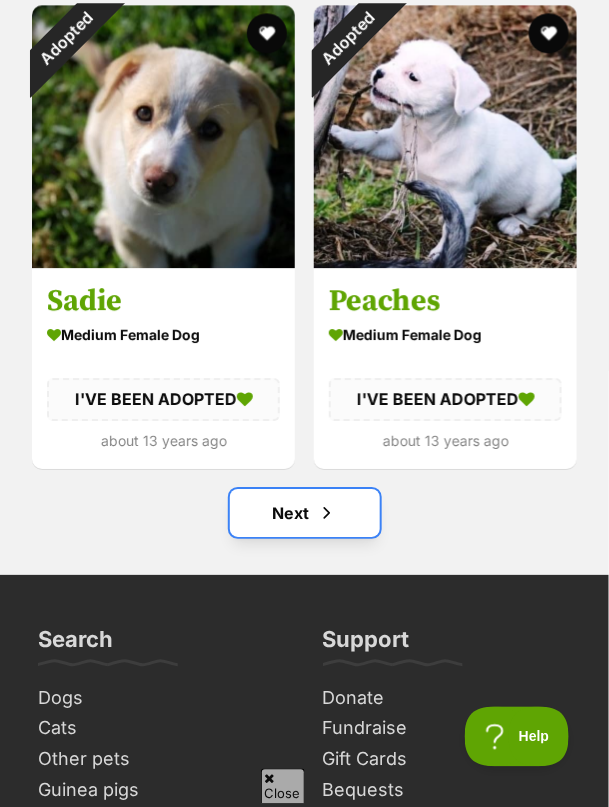 click at bounding box center [327, 513] 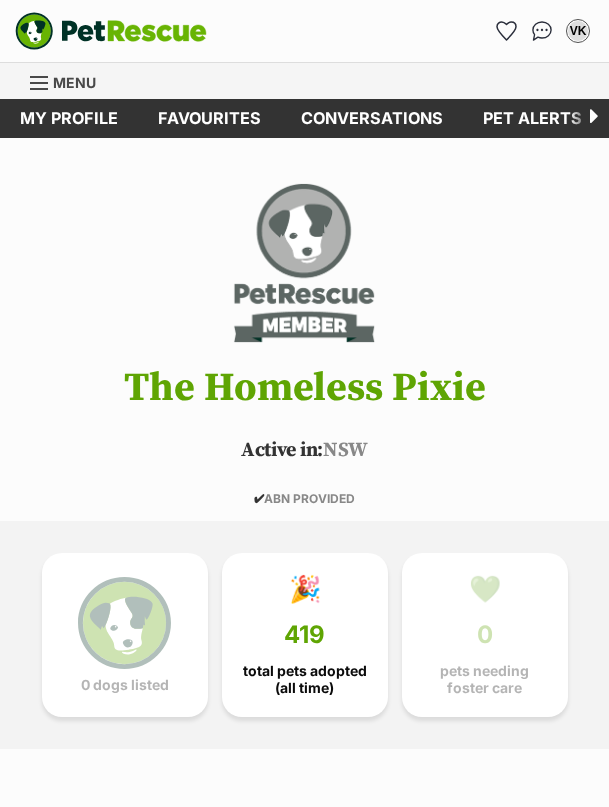 scroll, scrollTop: 0, scrollLeft: 0, axis: both 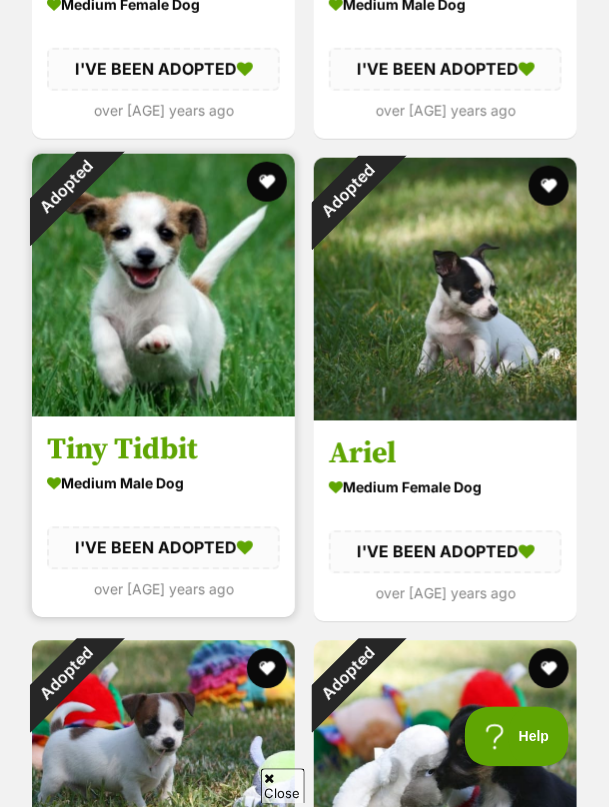 click at bounding box center (163, 285) 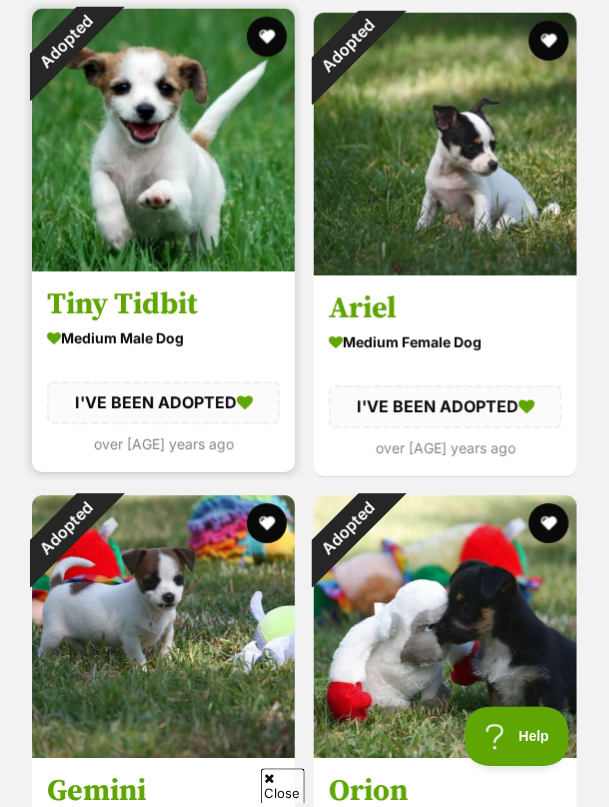 scroll, scrollTop: 6229, scrollLeft: 0, axis: vertical 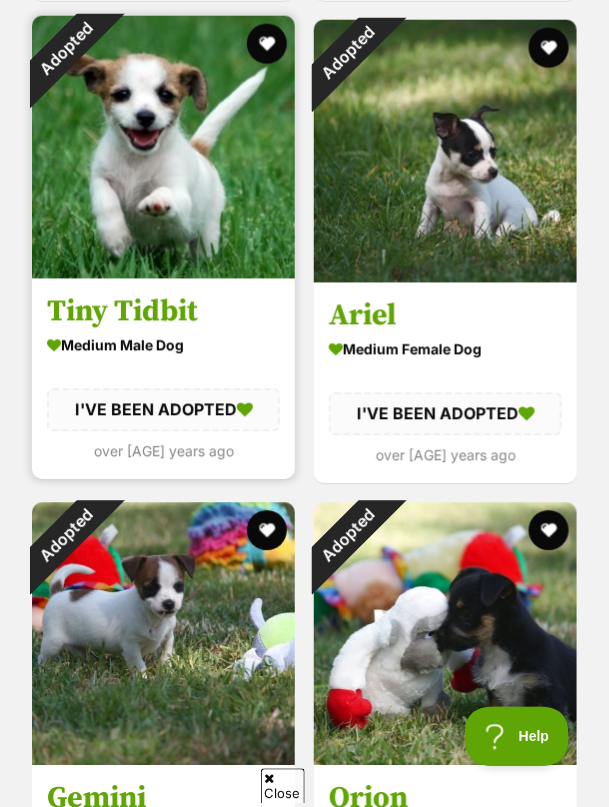 click at bounding box center (163, 147) 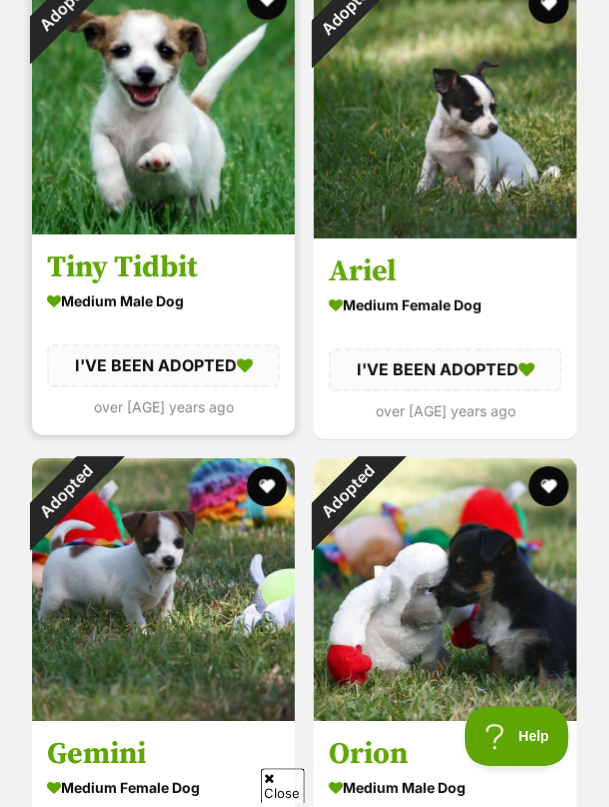 scroll, scrollTop: 6325, scrollLeft: 0, axis: vertical 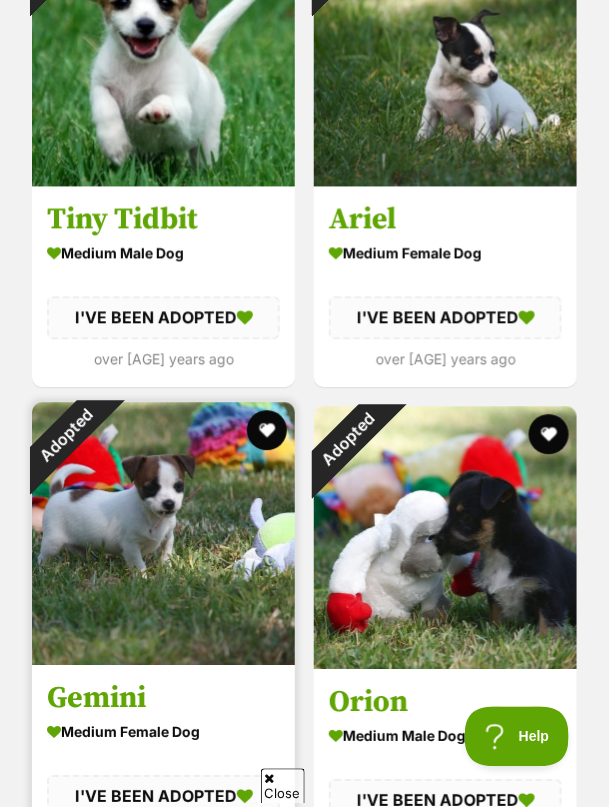 click at bounding box center [163, 534] 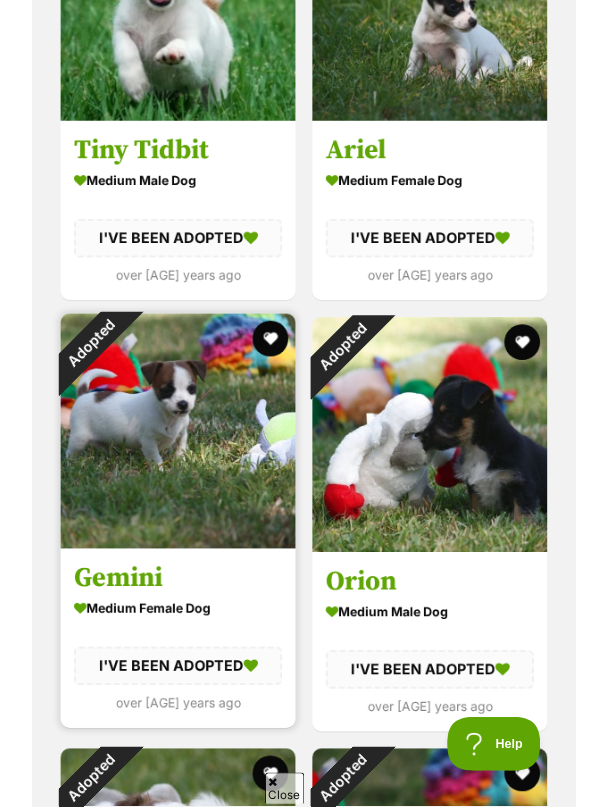 scroll, scrollTop: 6421, scrollLeft: 0, axis: vertical 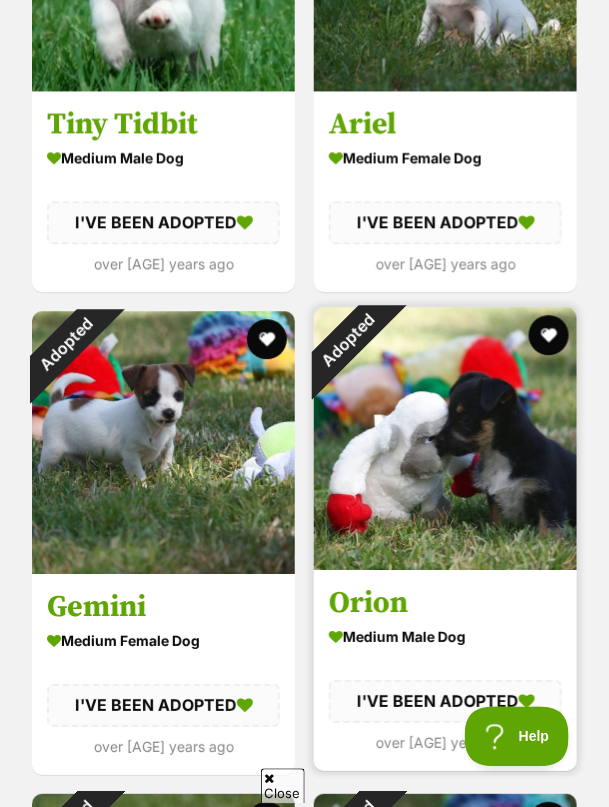 click at bounding box center [445, 438] 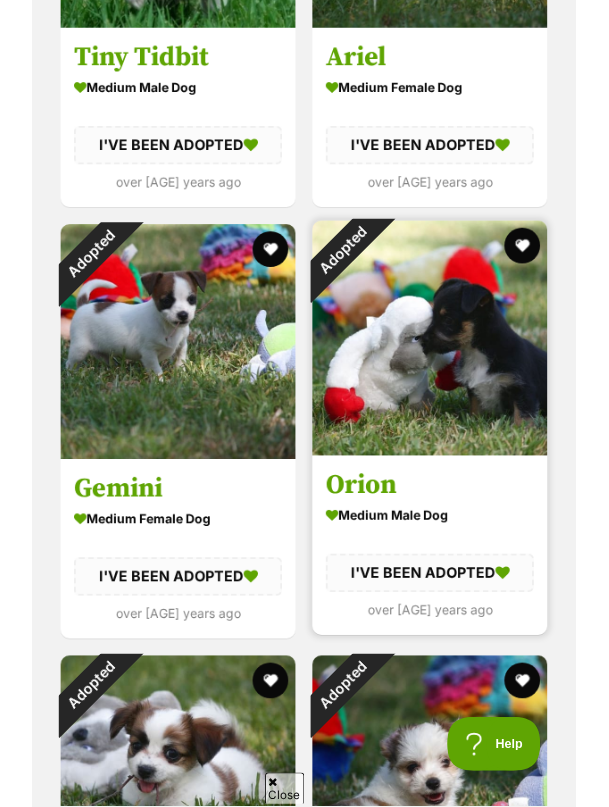 scroll, scrollTop: 6517, scrollLeft: 0, axis: vertical 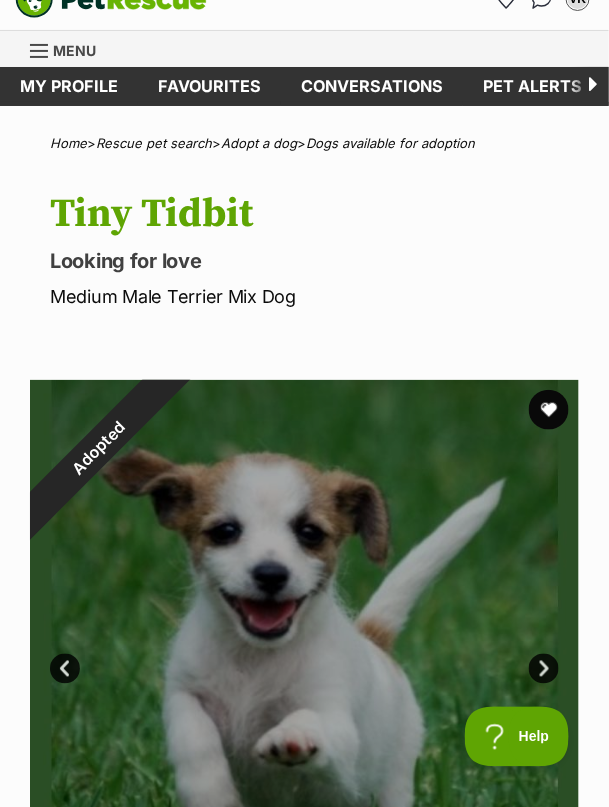 click on "Next" at bounding box center [544, 669] 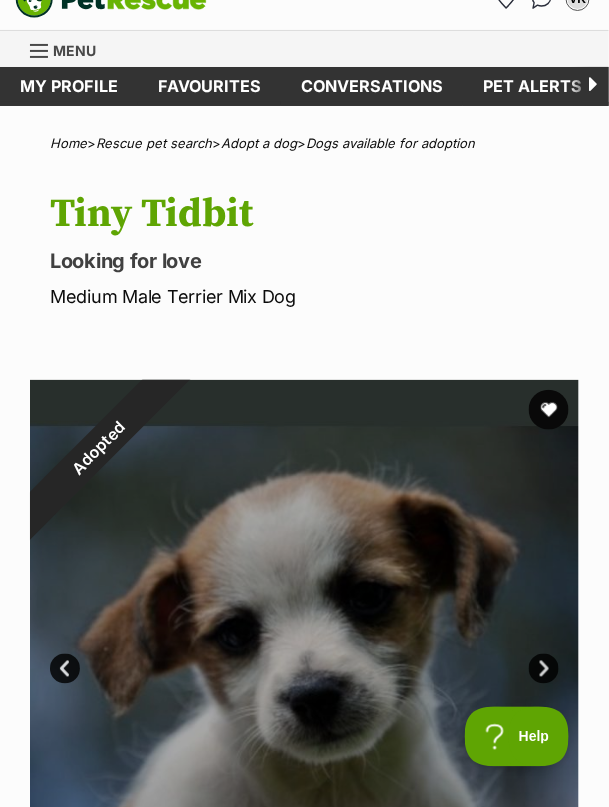 click on "Next" at bounding box center (544, 669) 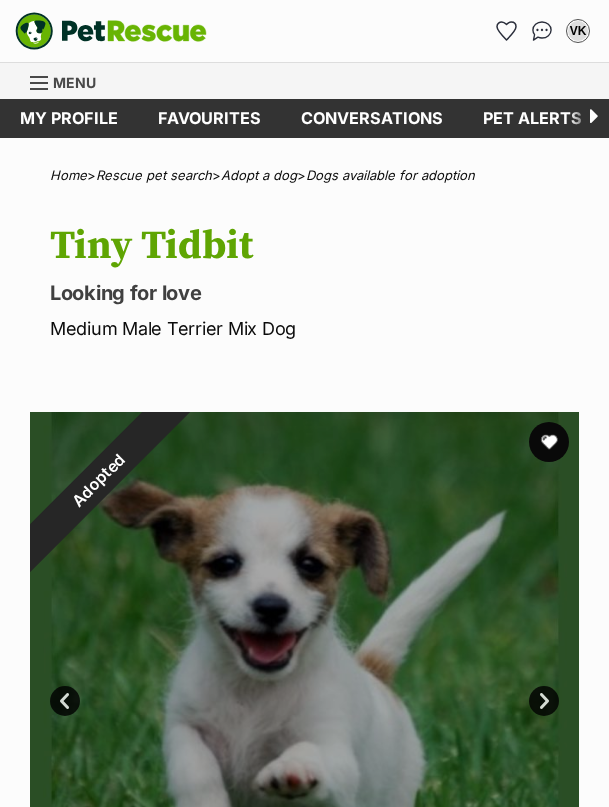 scroll, scrollTop: 0, scrollLeft: 0, axis: both 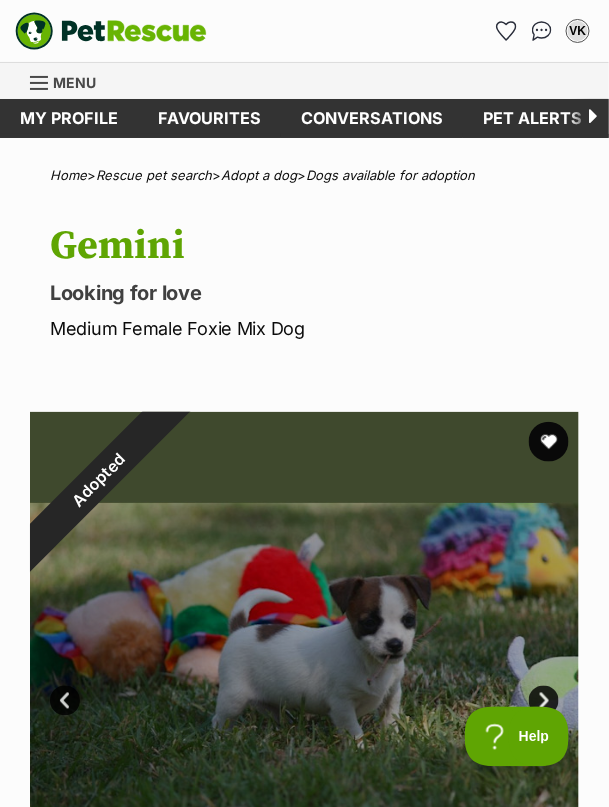 click on "Next" at bounding box center (544, 701) 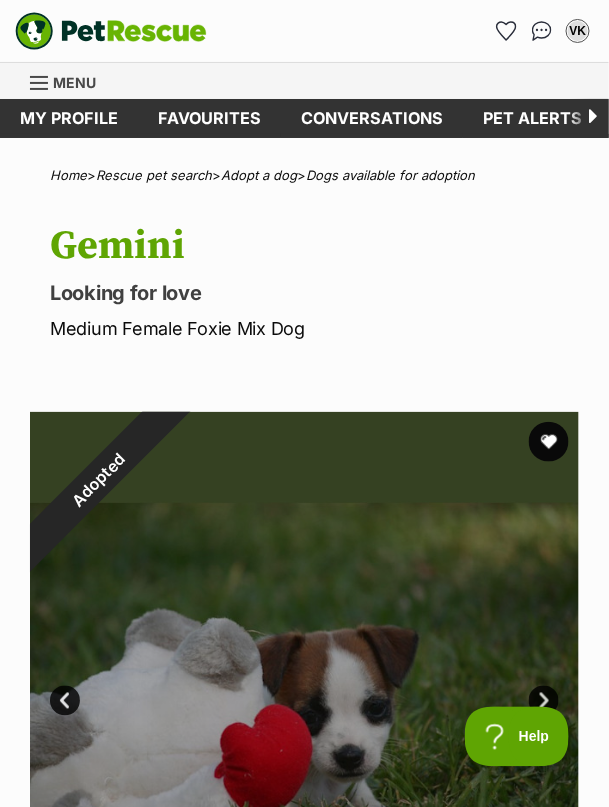 click on "Next" at bounding box center (544, 701) 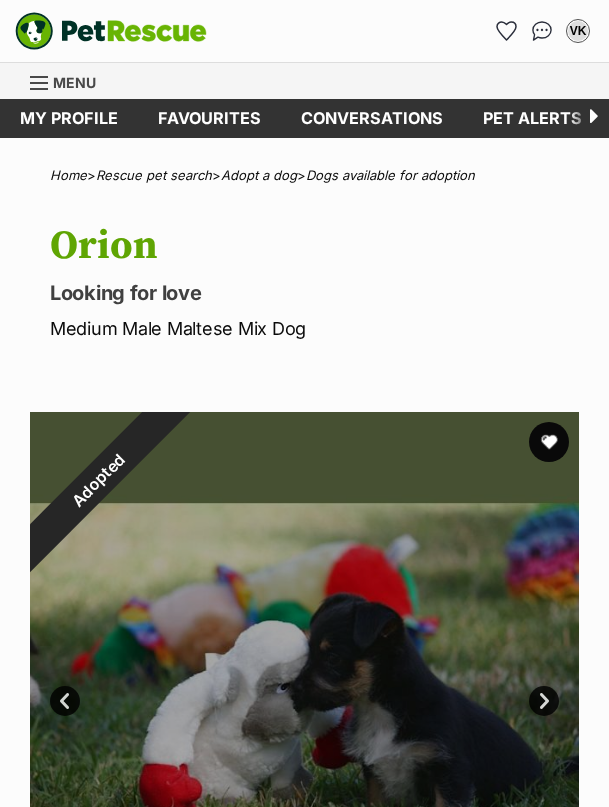 scroll, scrollTop: 0, scrollLeft: 0, axis: both 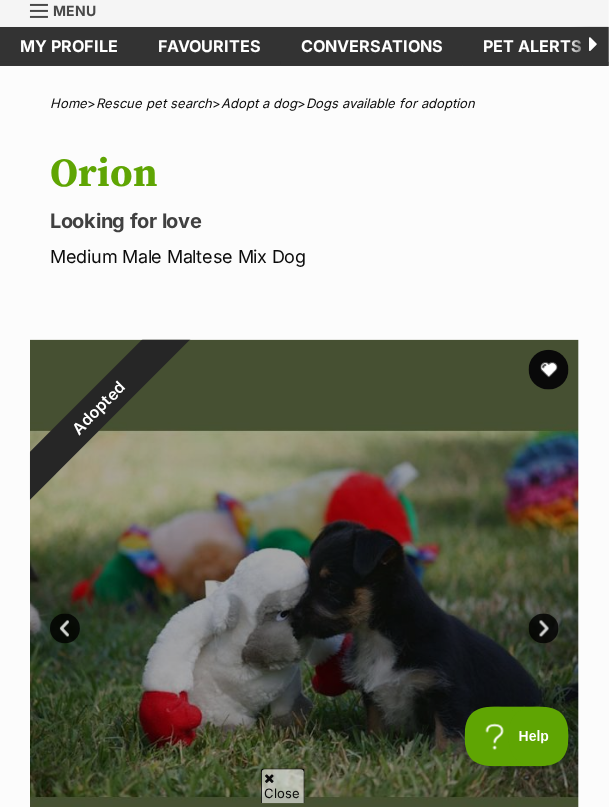 click on "Next" at bounding box center (544, 629) 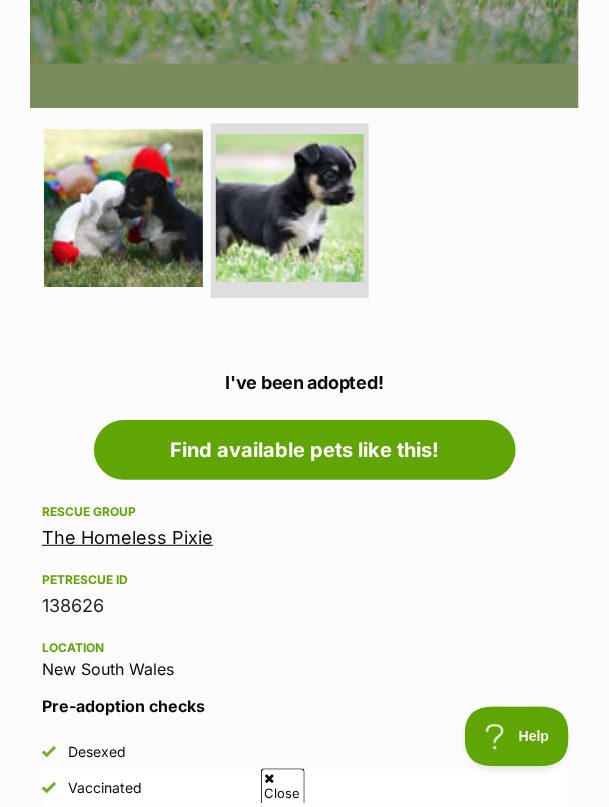scroll, scrollTop: 856, scrollLeft: 0, axis: vertical 